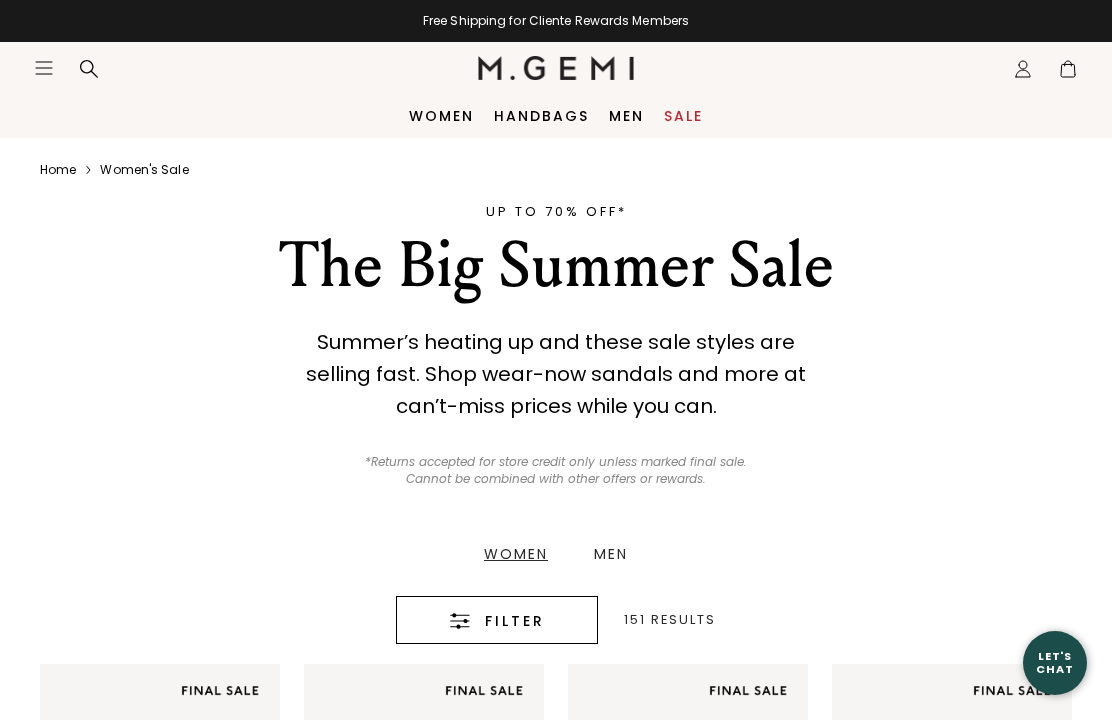 scroll, scrollTop: 0, scrollLeft: 0, axis: both 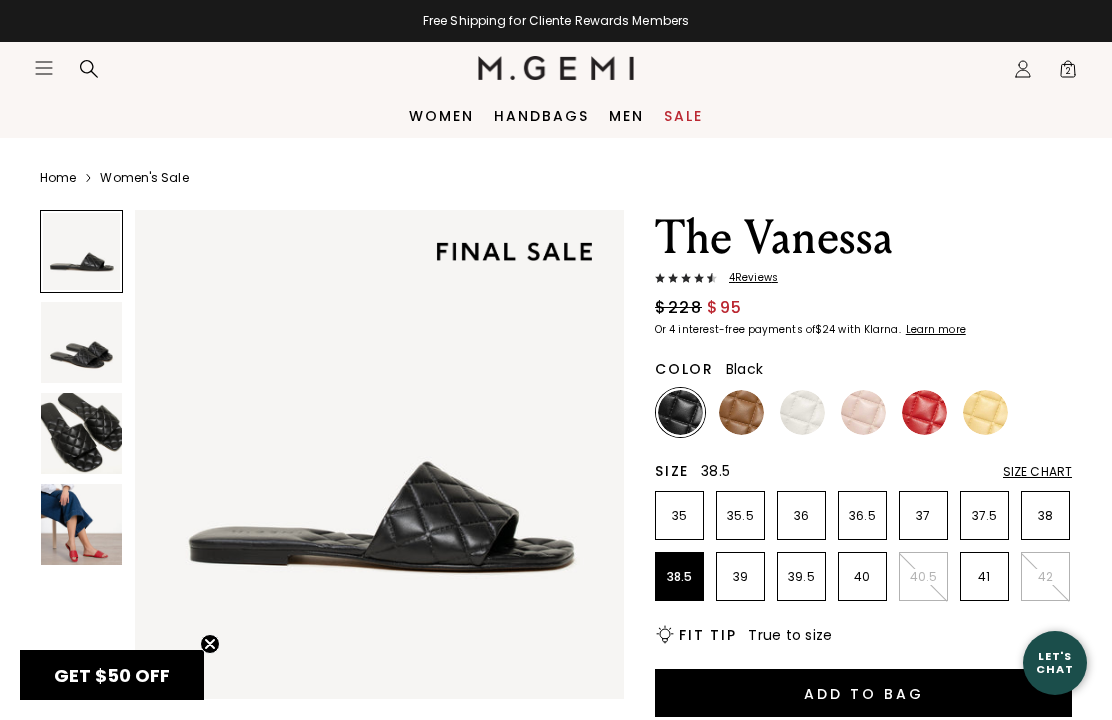 click on "38.5" at bounding box center [679, 576] 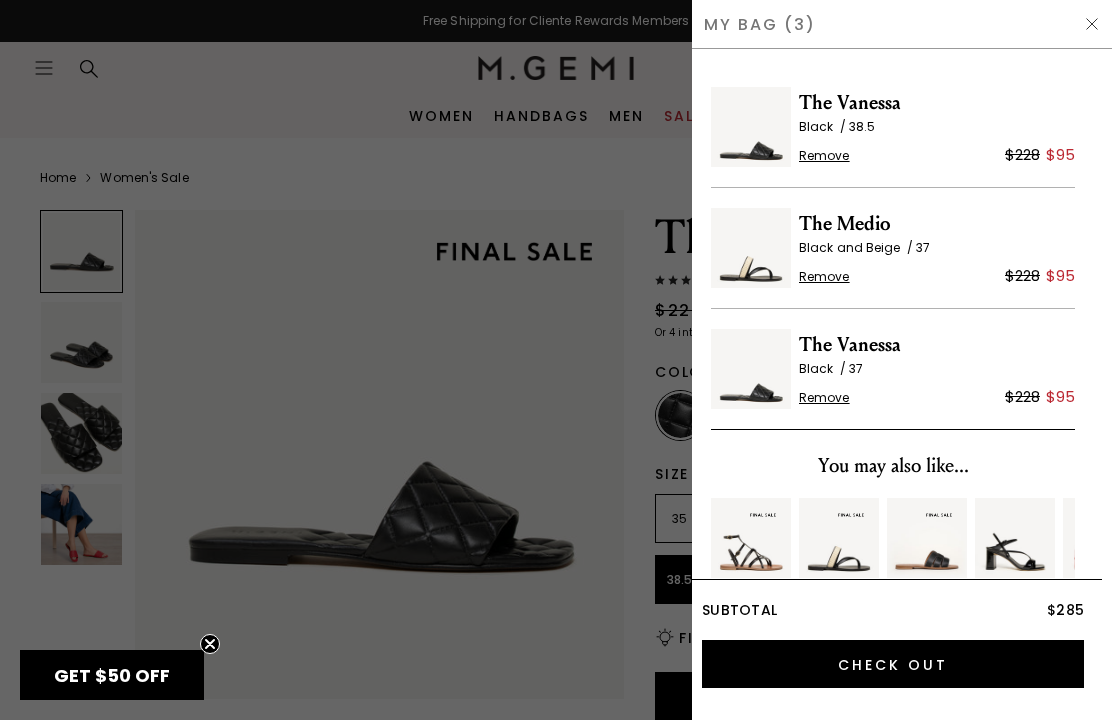 scroll, scrollTop: 0, scrollLeft: 0, axis: both 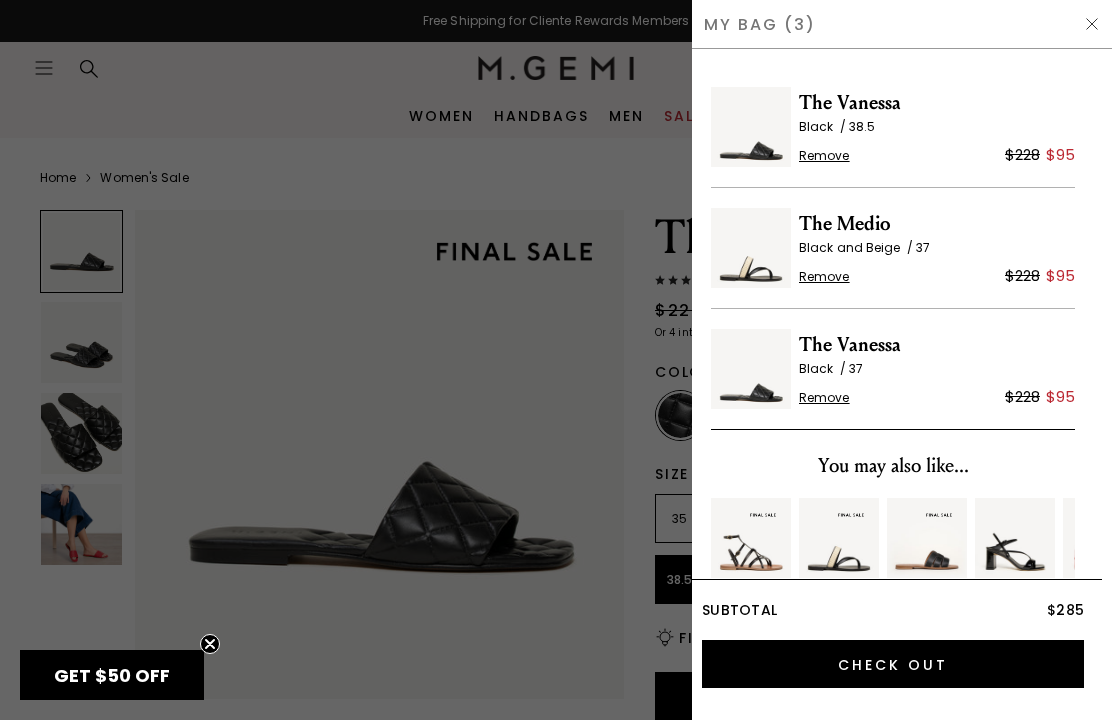 click on "My Bag (3)" at bounding box center [902, 24] 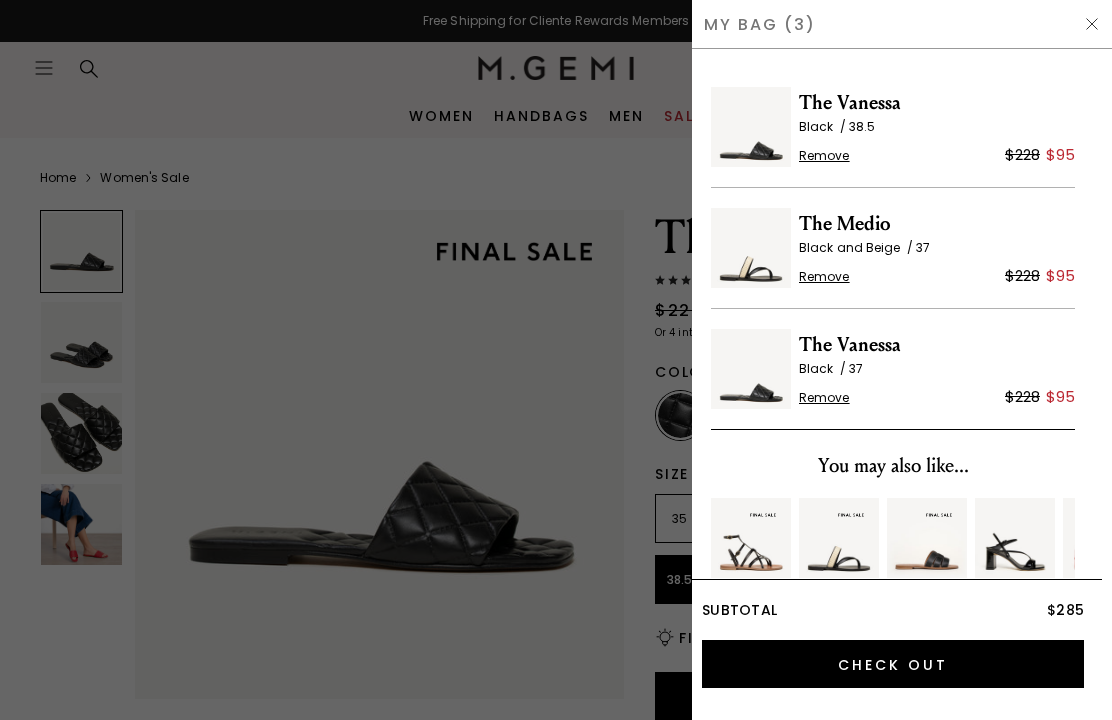 click on "My Bag (3)" at bounding box center [902, 24] 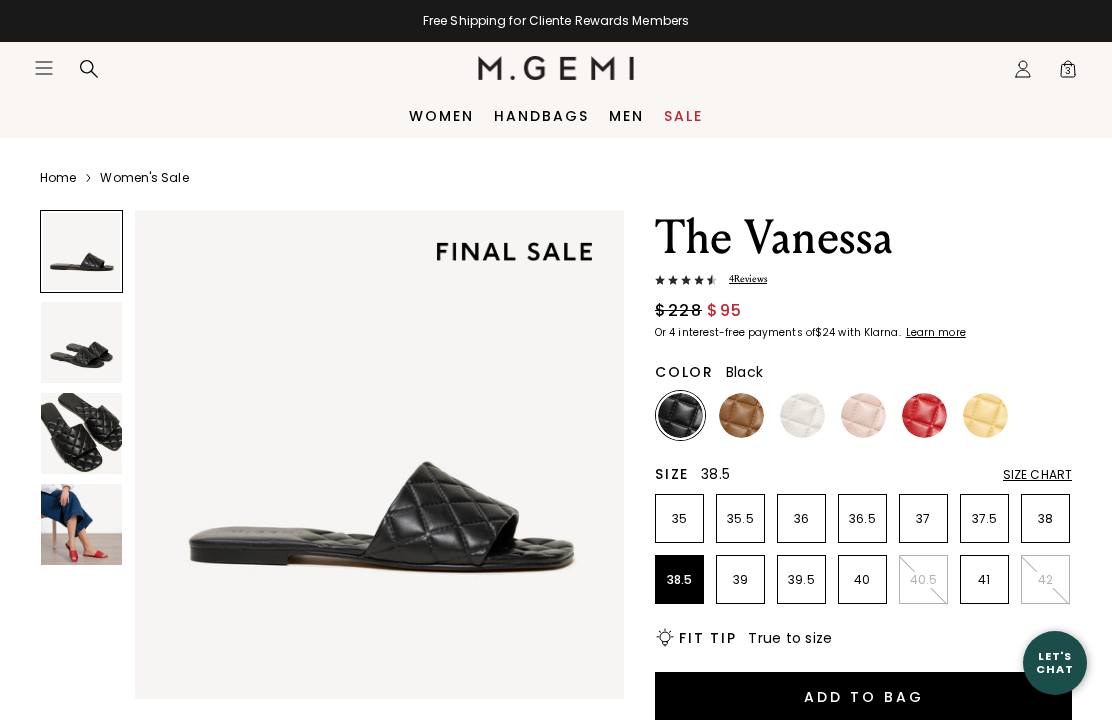 click at bounding box center [802, 415] 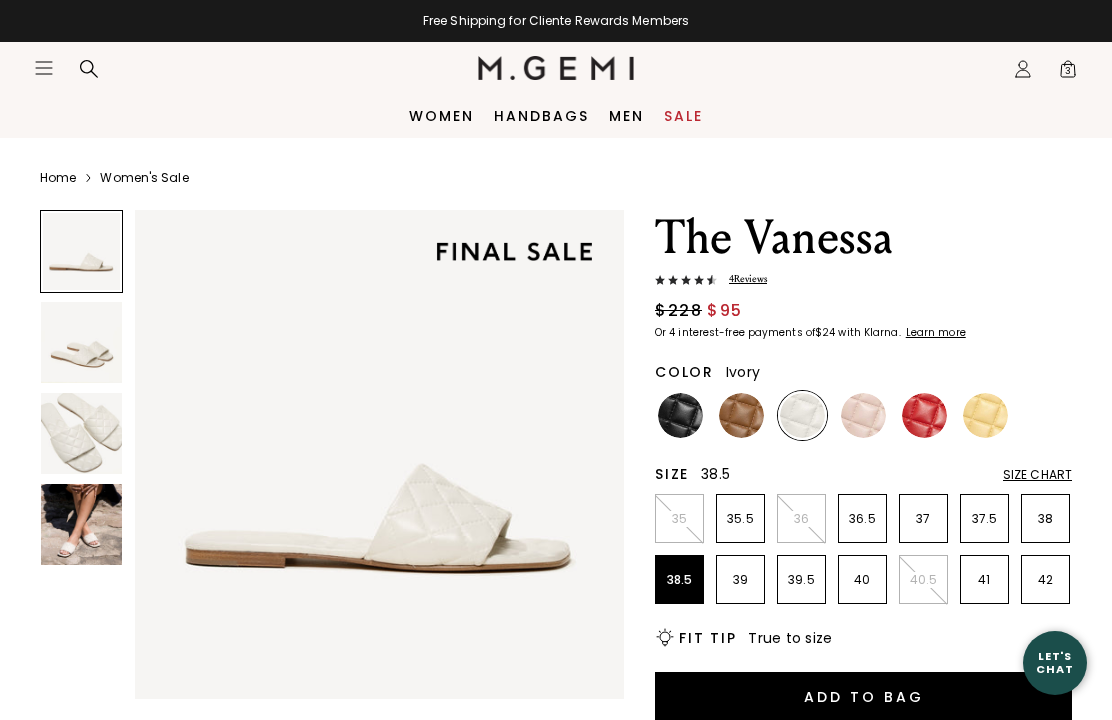 scroll, scrollTop: 0, scrollLeft: 0, axis: both 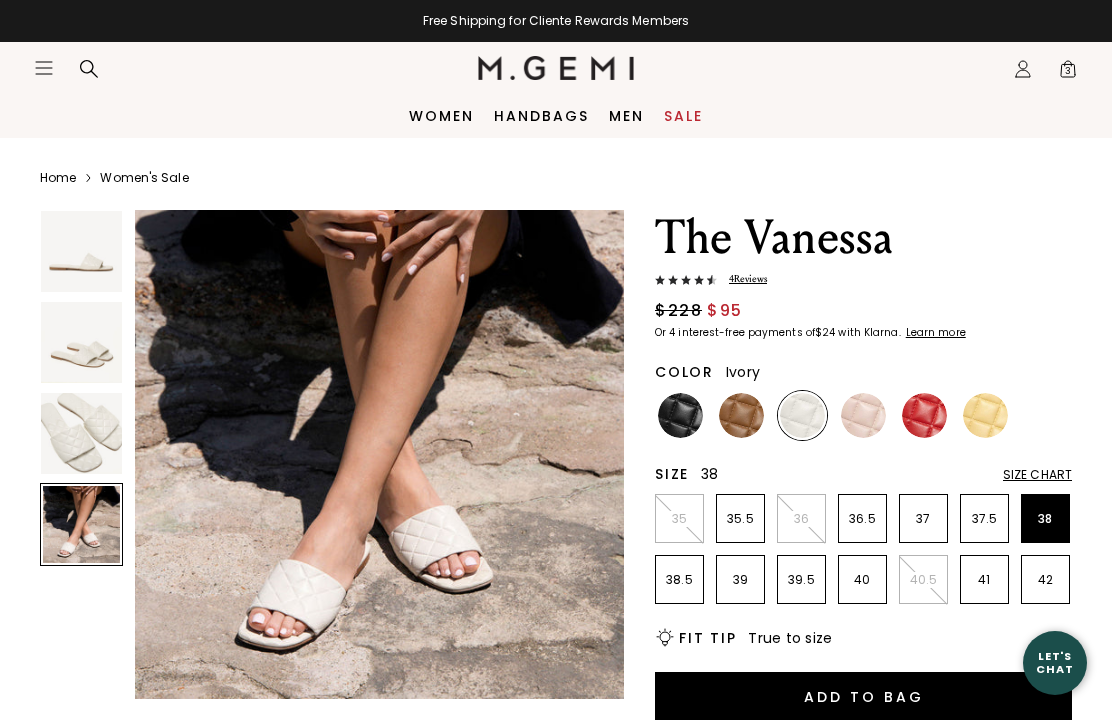 click on "38" at bounding box center [1045, 518] 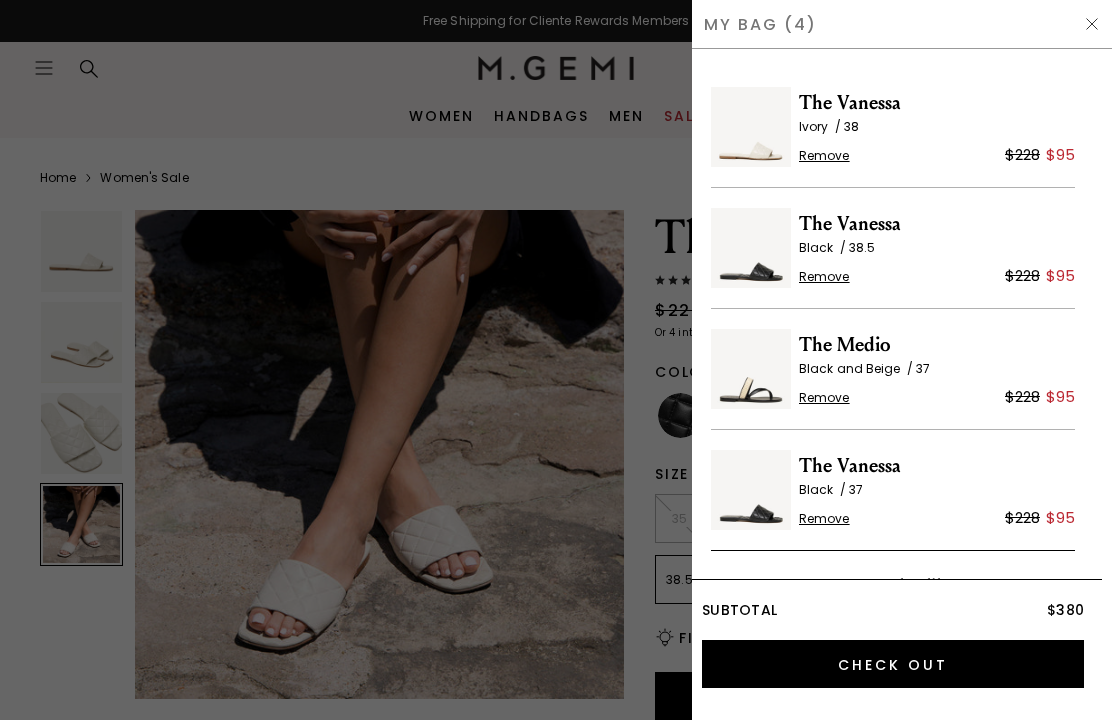scroll, scrollTop: 0, scrollLeft: 0, axis: both 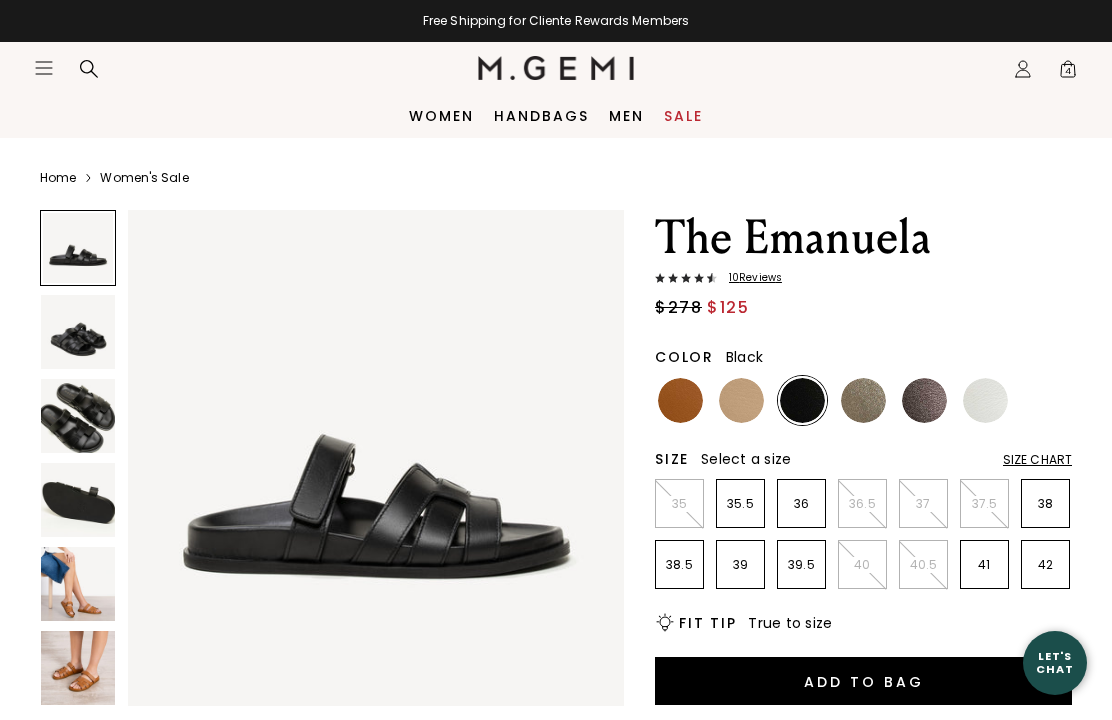 click at bounding box center (924, 400) 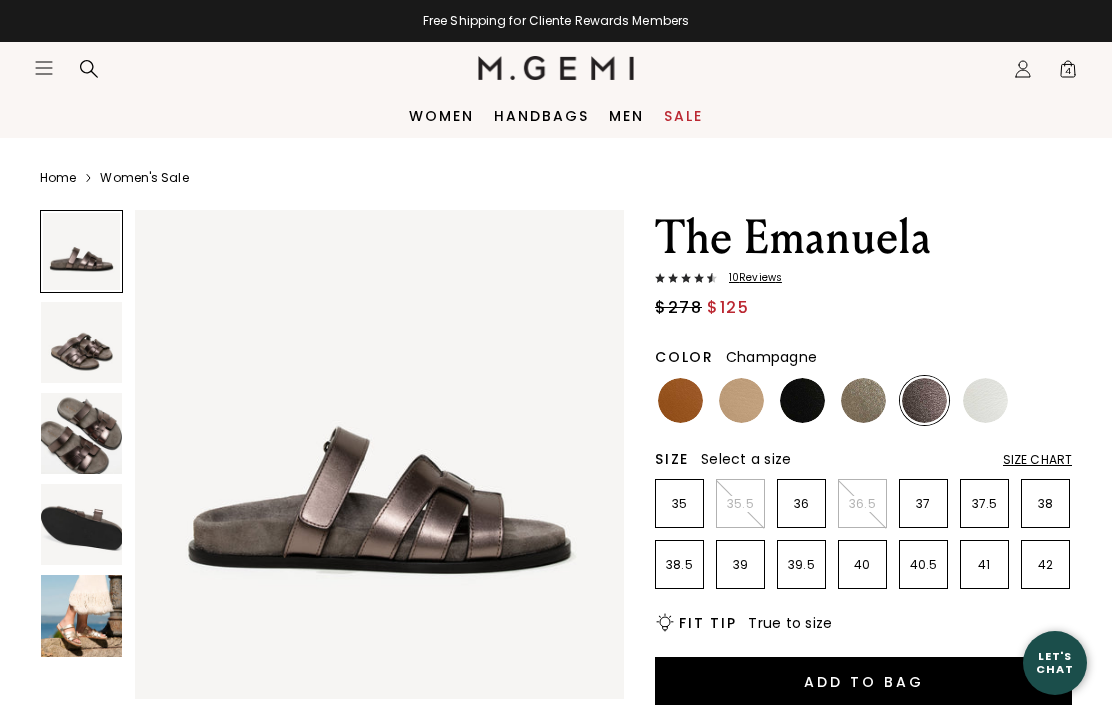click at bounding box center [863, 400] 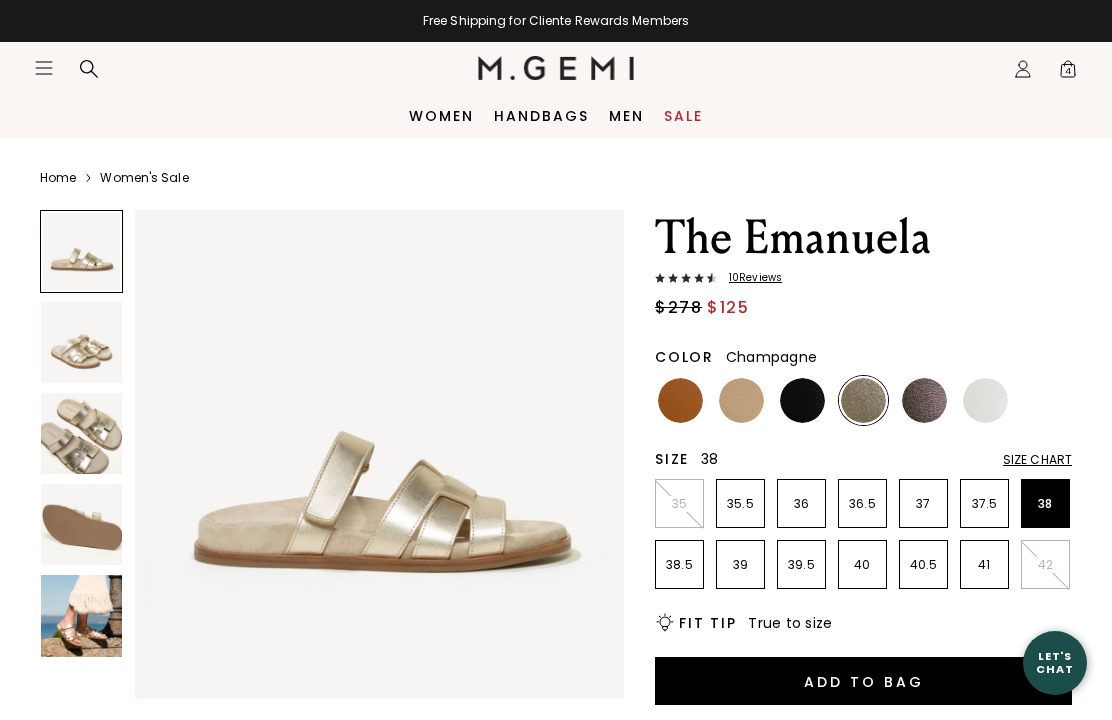 click on "38" at bounding box center (1045, 504) 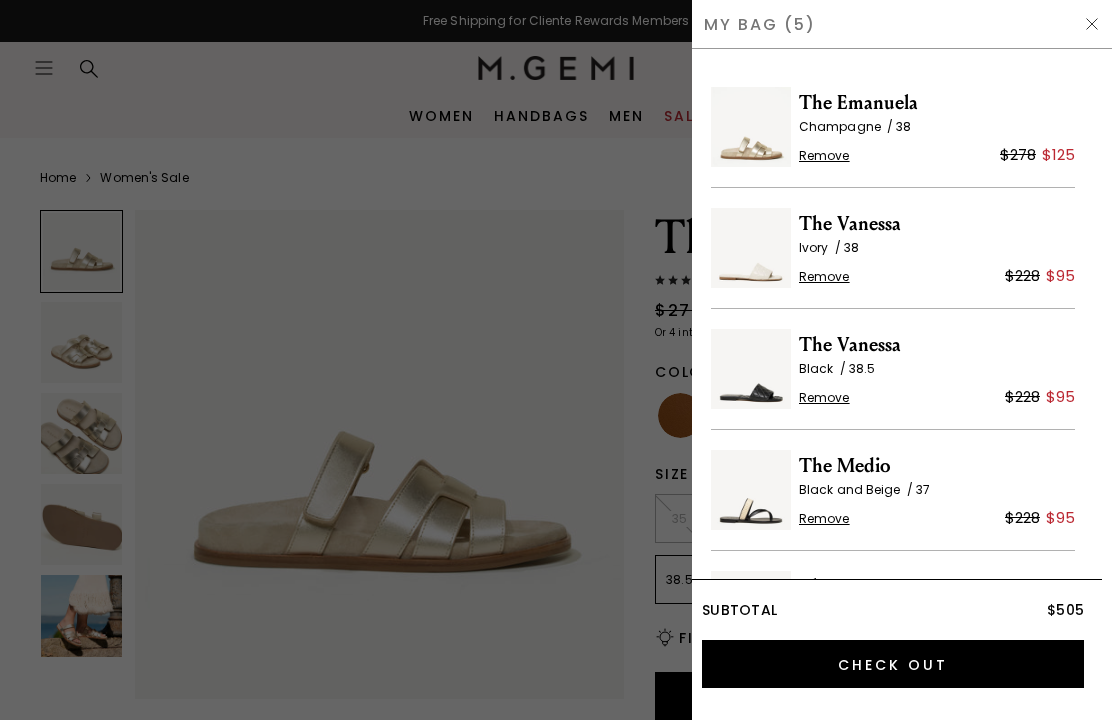 scroll, scrollTop: 0, scrollLeft: 0, axis: both 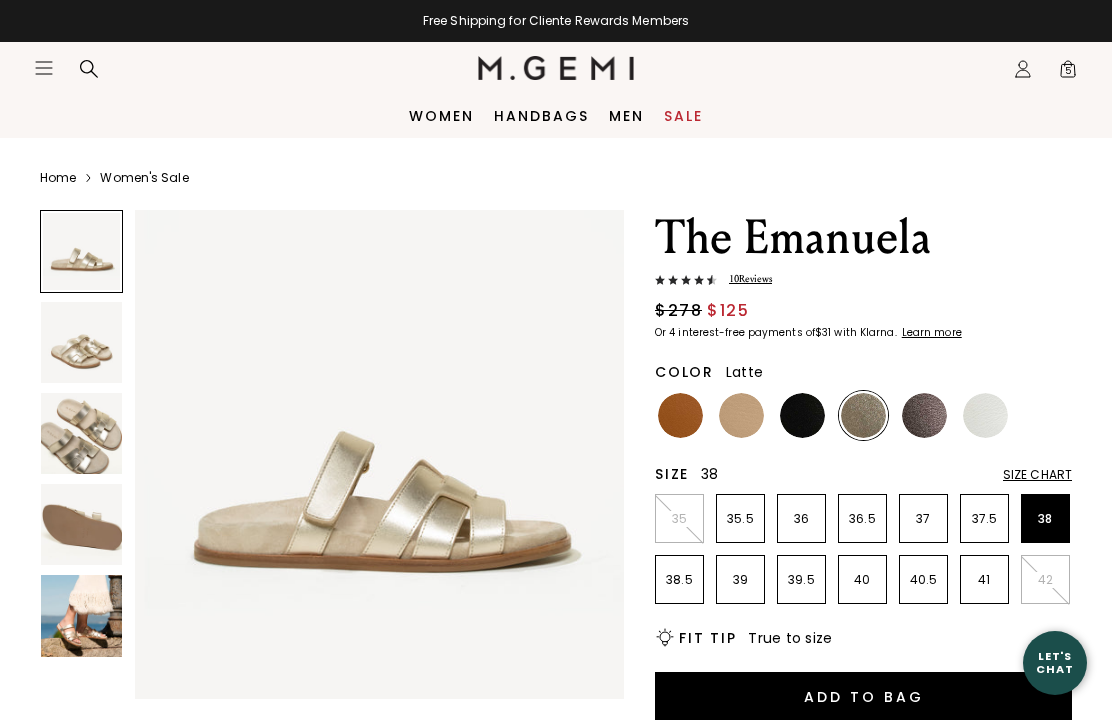 click at bounding box center [741, 415] 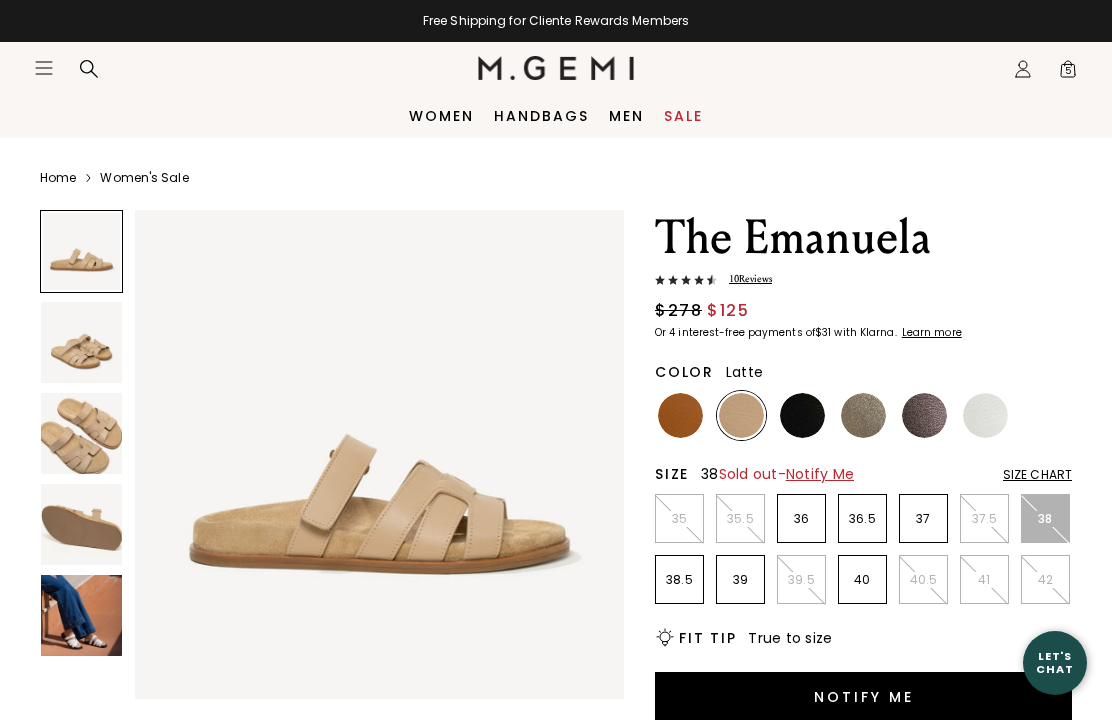scroll, scrollTop: 0, scrollLeft: 0, axis: both 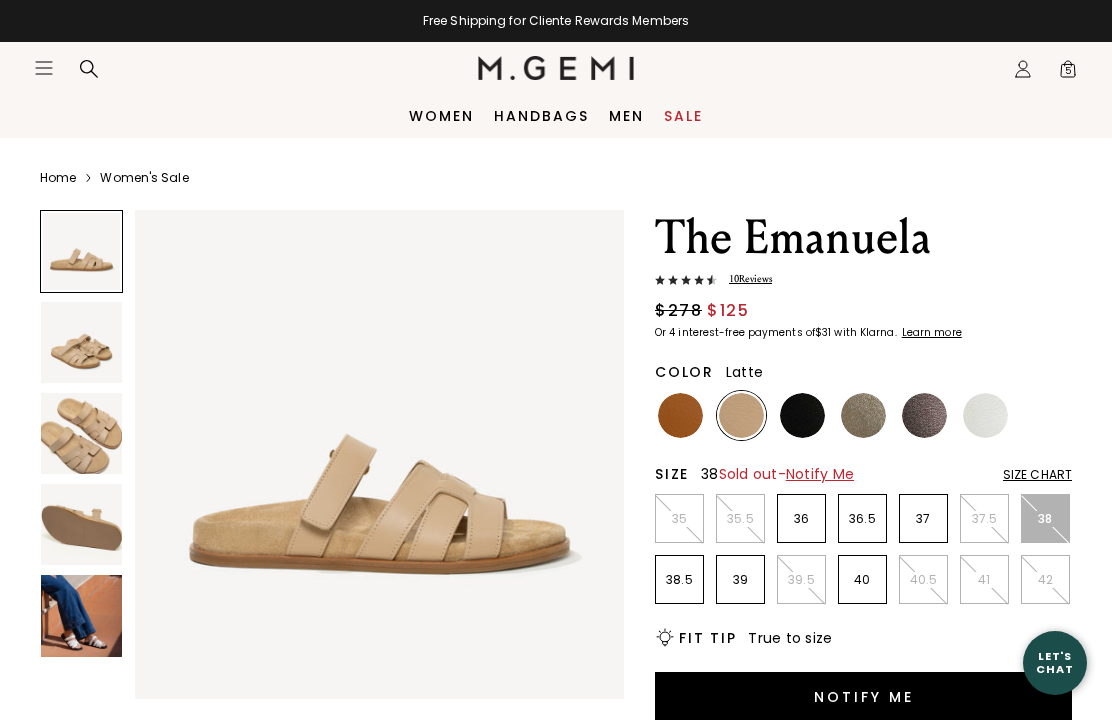click at bounding box center [680, 415] 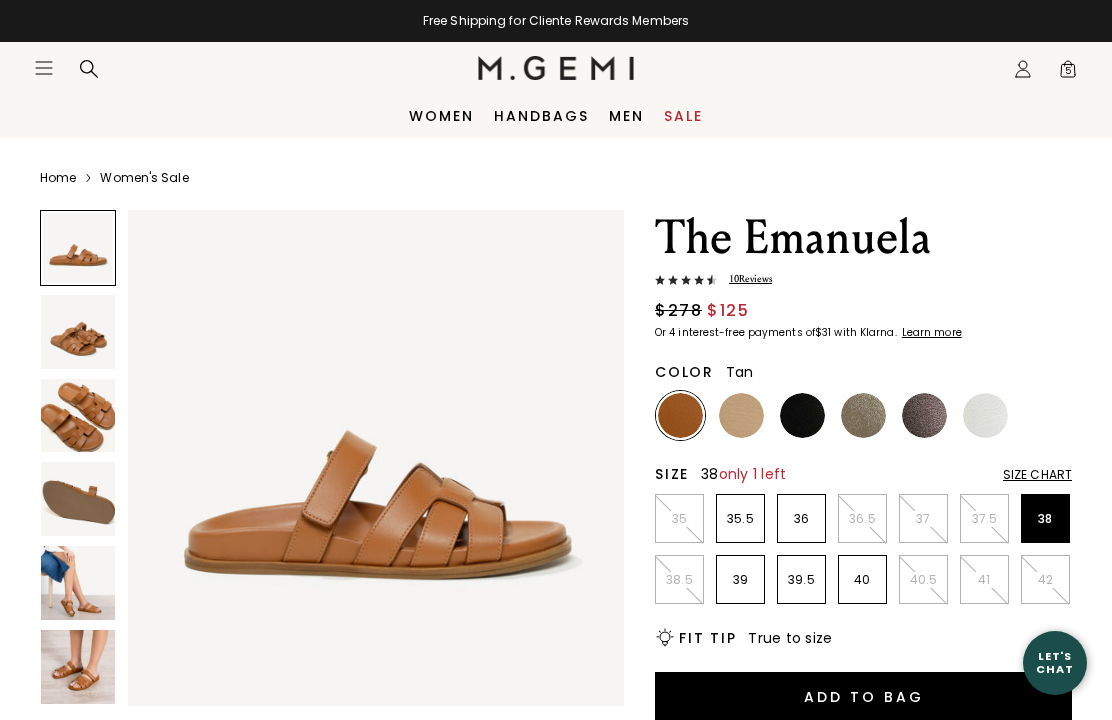 scroll, scrollTop: 0, scrollLeft: 0, axis: both 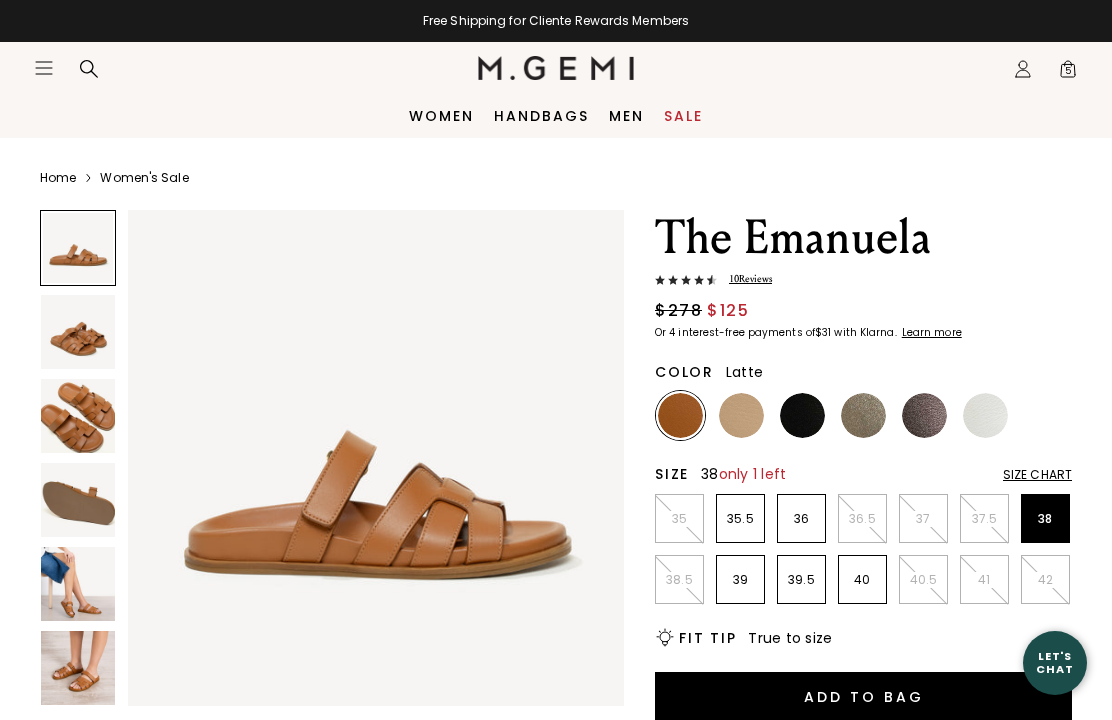 click at bounding box center [741, 415] 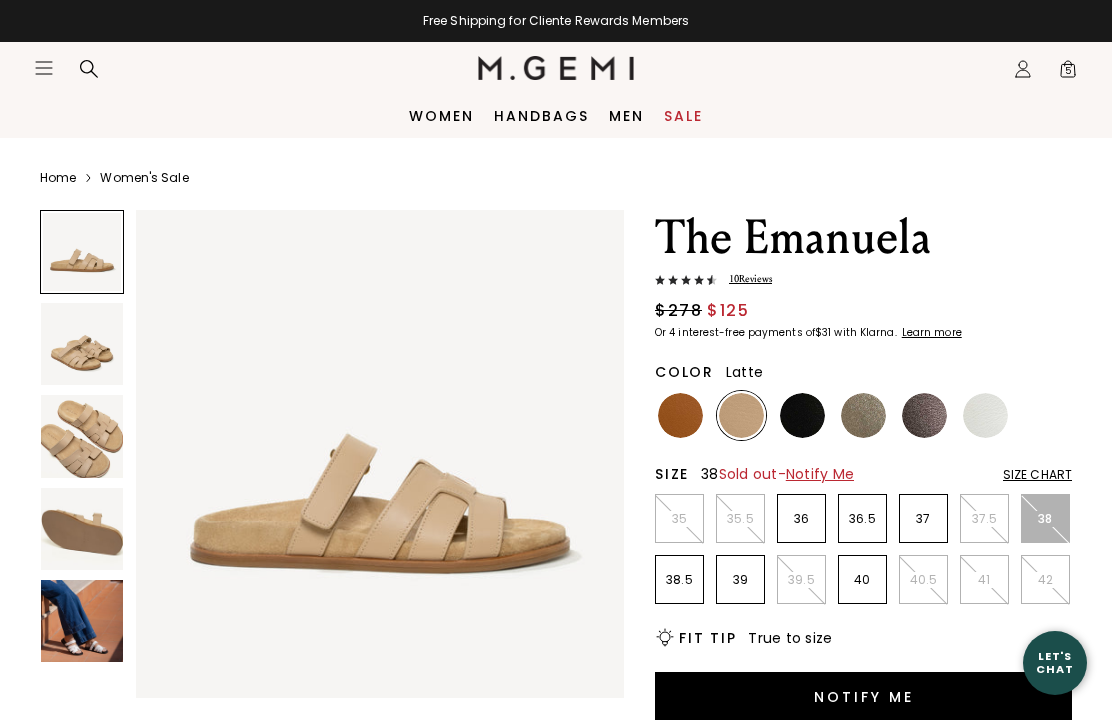 scroll, scrollTop: 0, scrollLeft: 0, axis: both 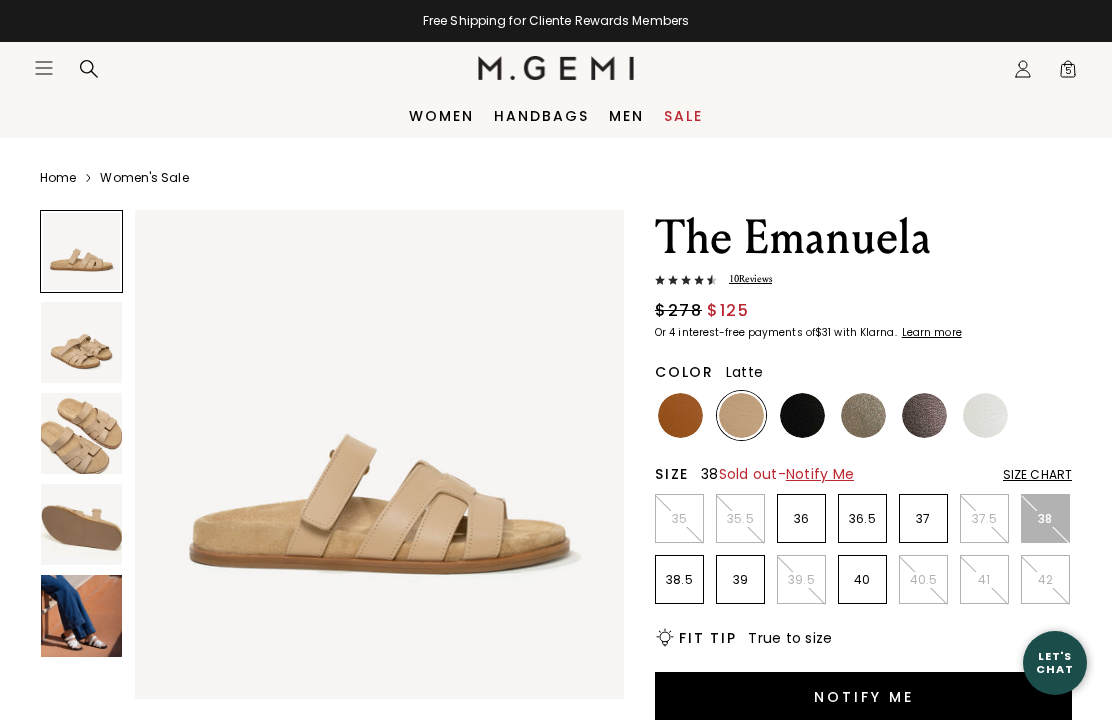 click at bounding box center (81, 615) 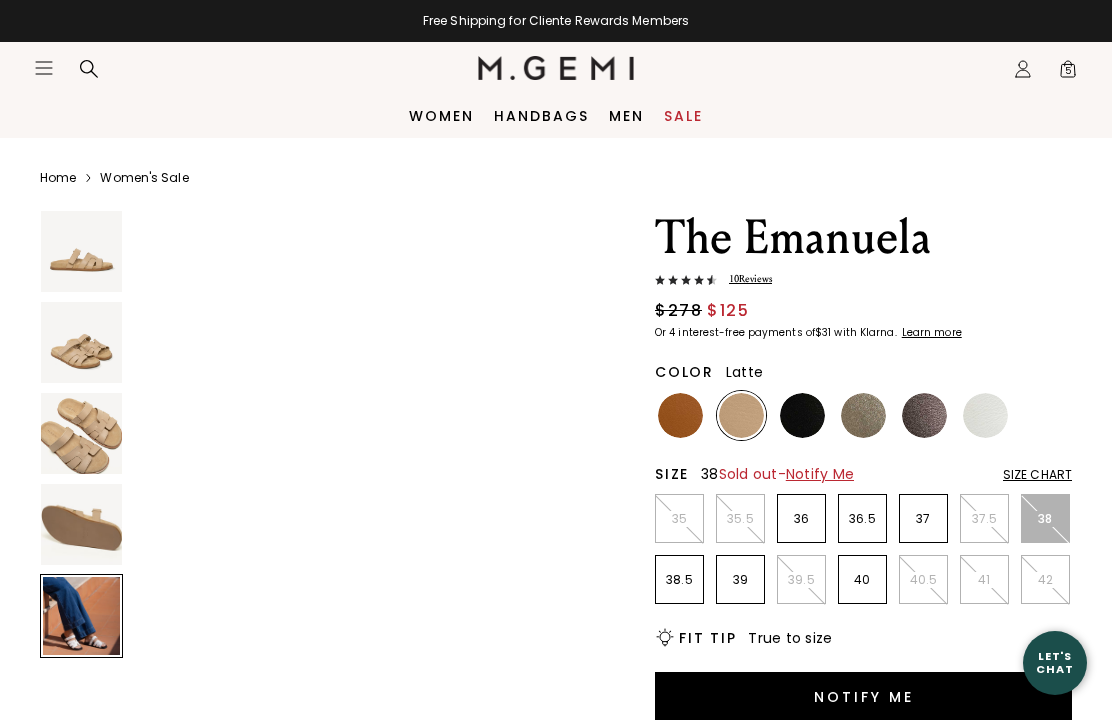 scroll, scrollTop: 2036, scrollLeft: 0, axis: vertical 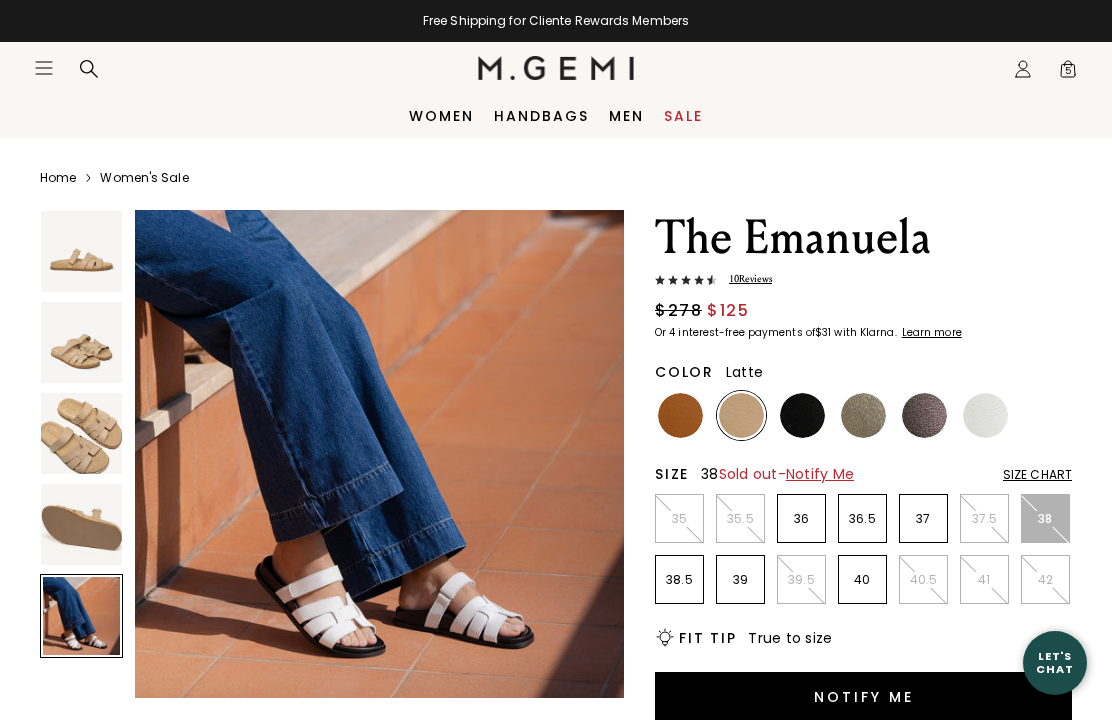click at bounding box center (81, 433) 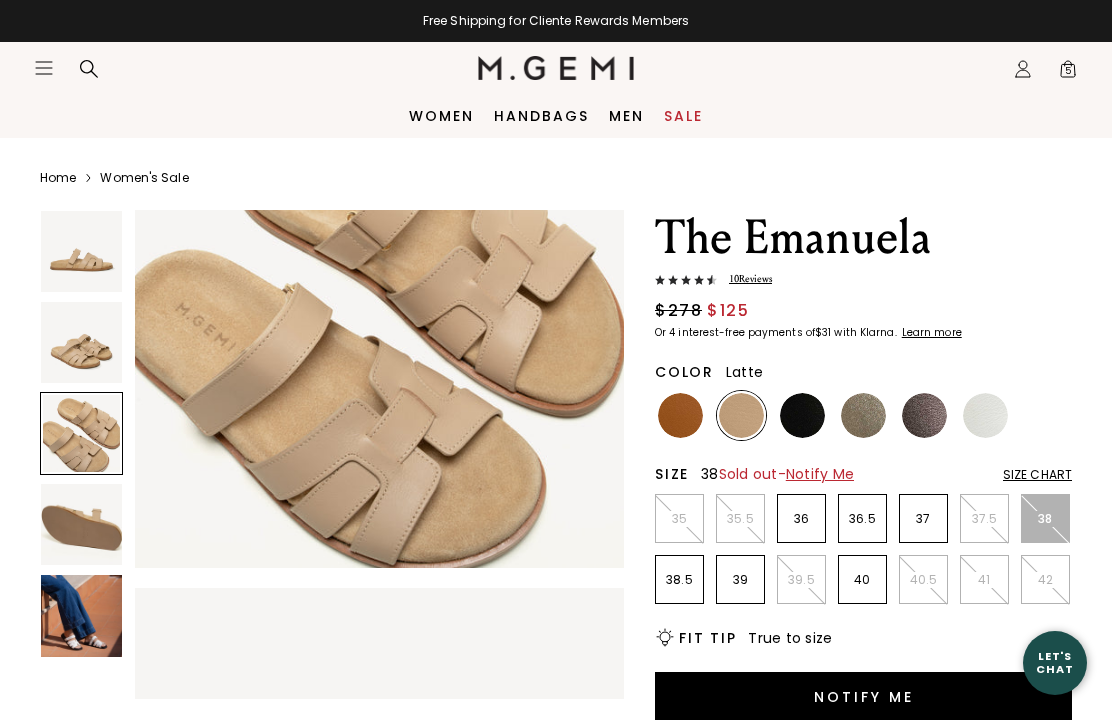 scroll, scrollTop: 1018, scrollLeft: 0, axis: vertical 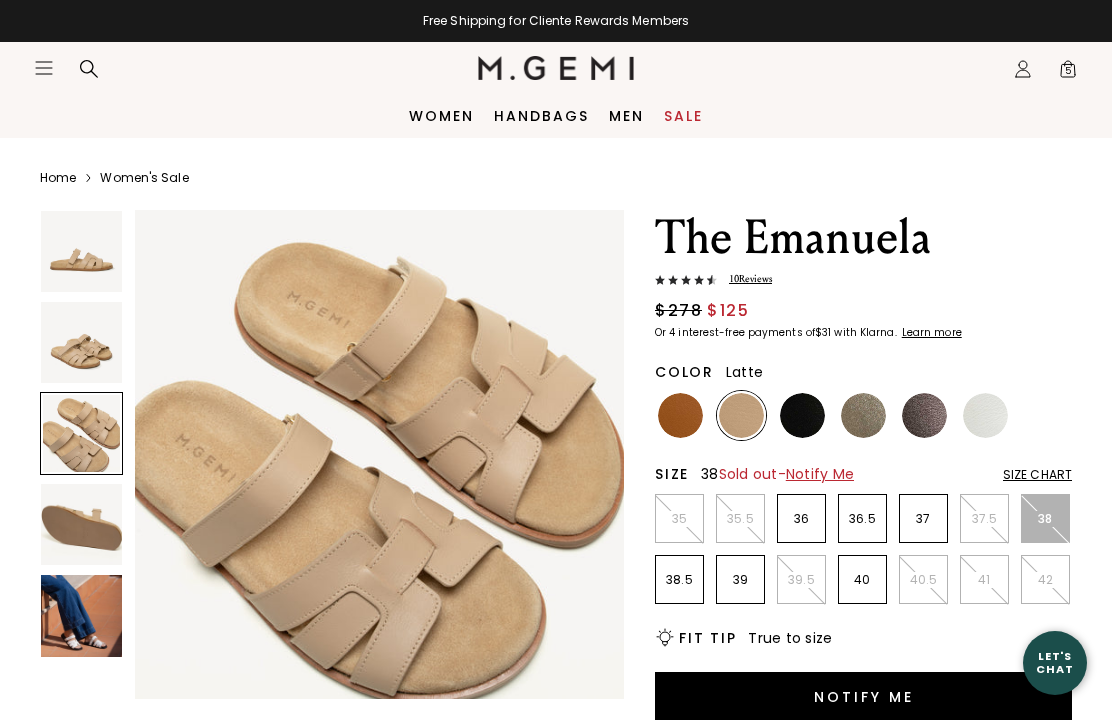 click at bounding box center (802, 415) 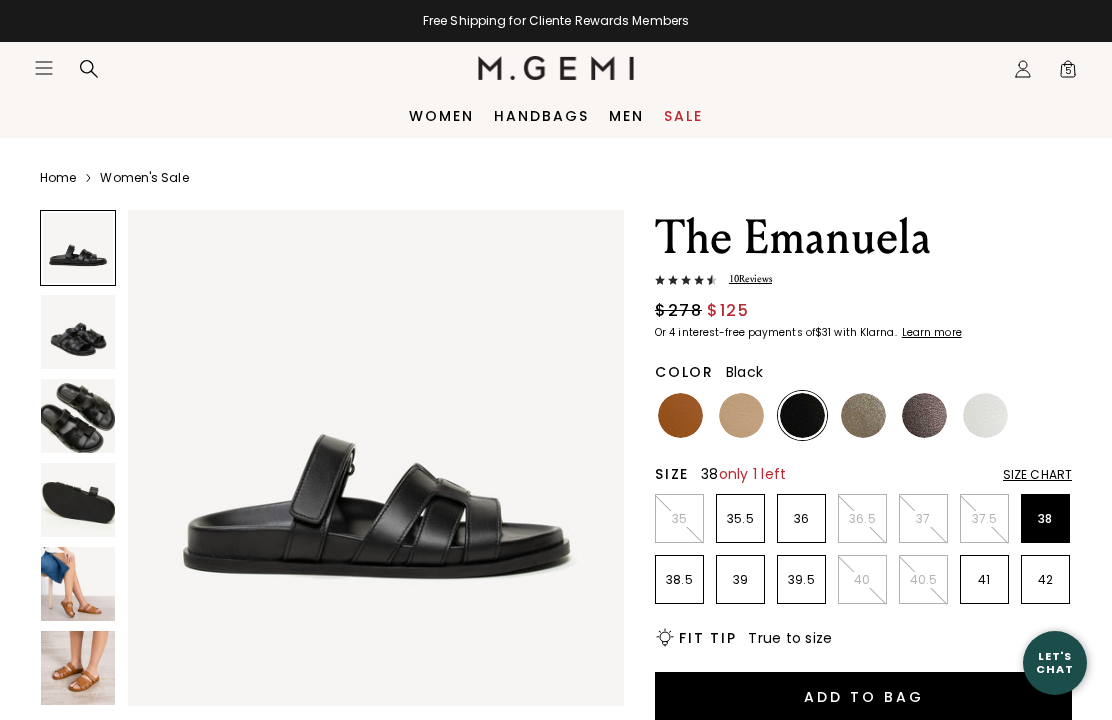 click on "38" at bounding box center (1045, 518) 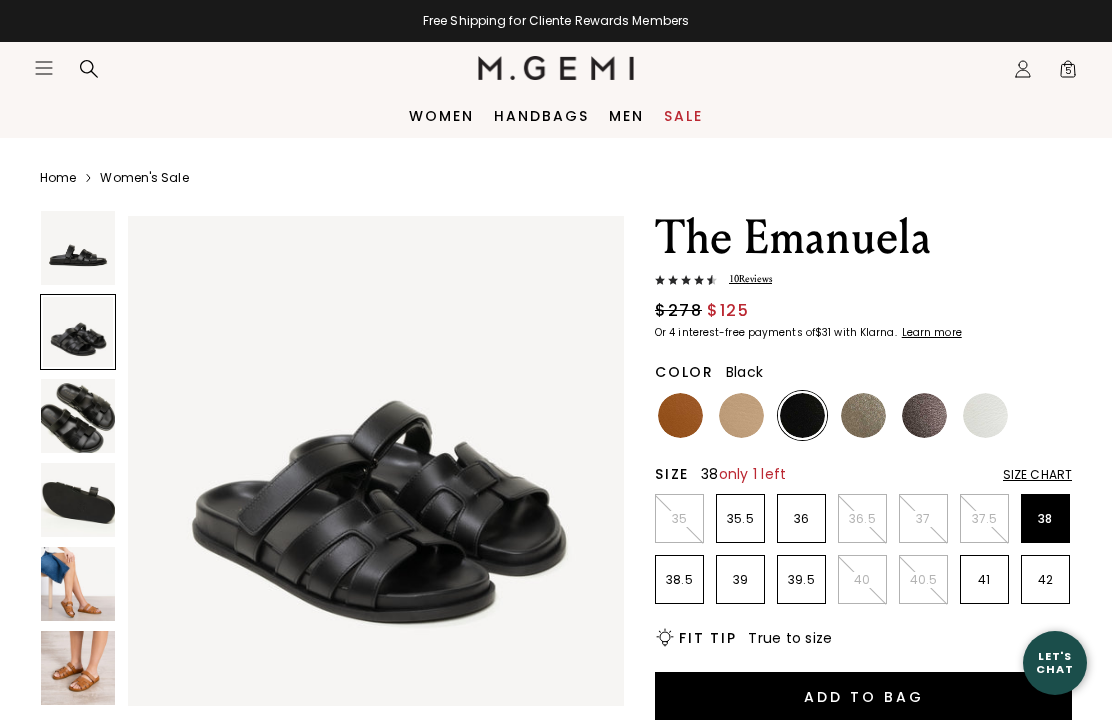 scroll, scrollTop: 516, scrollLeft: 0, axis: vertical 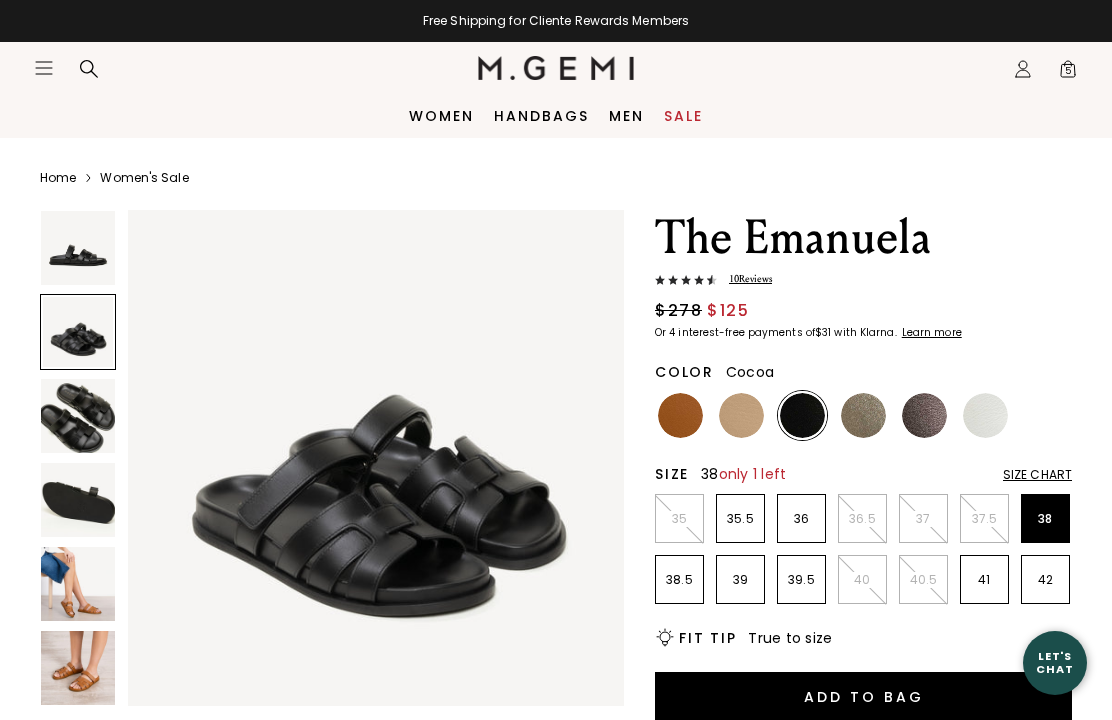 click at bounding box center (924, 415) 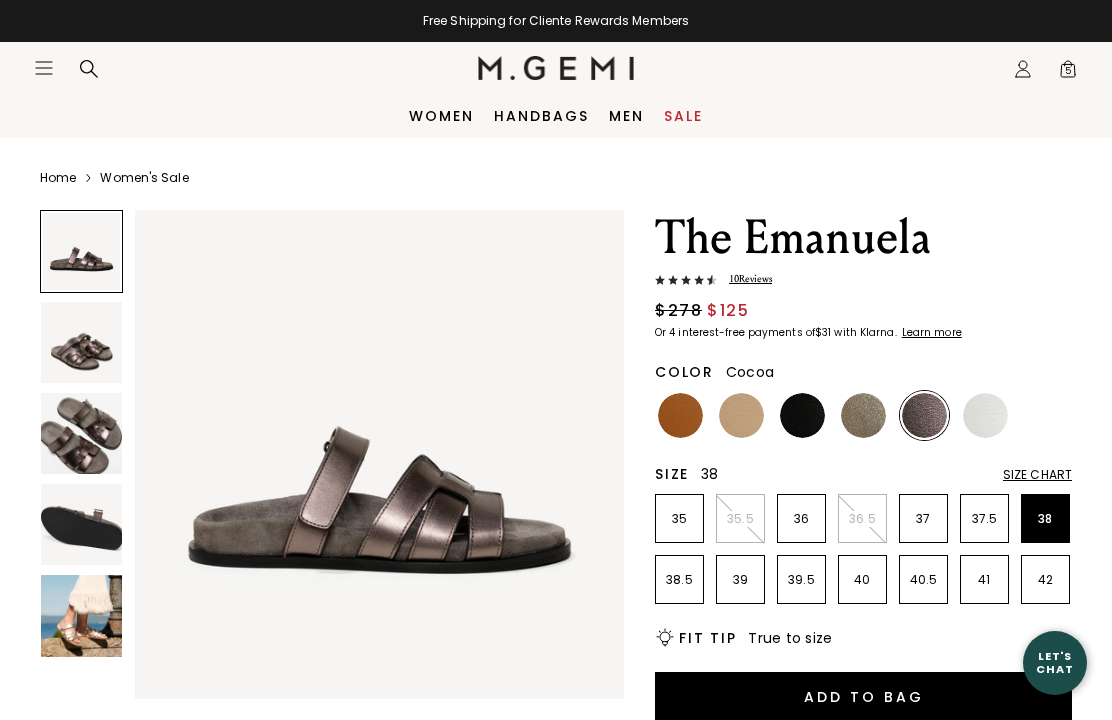 click at bounding box center [81, 615] 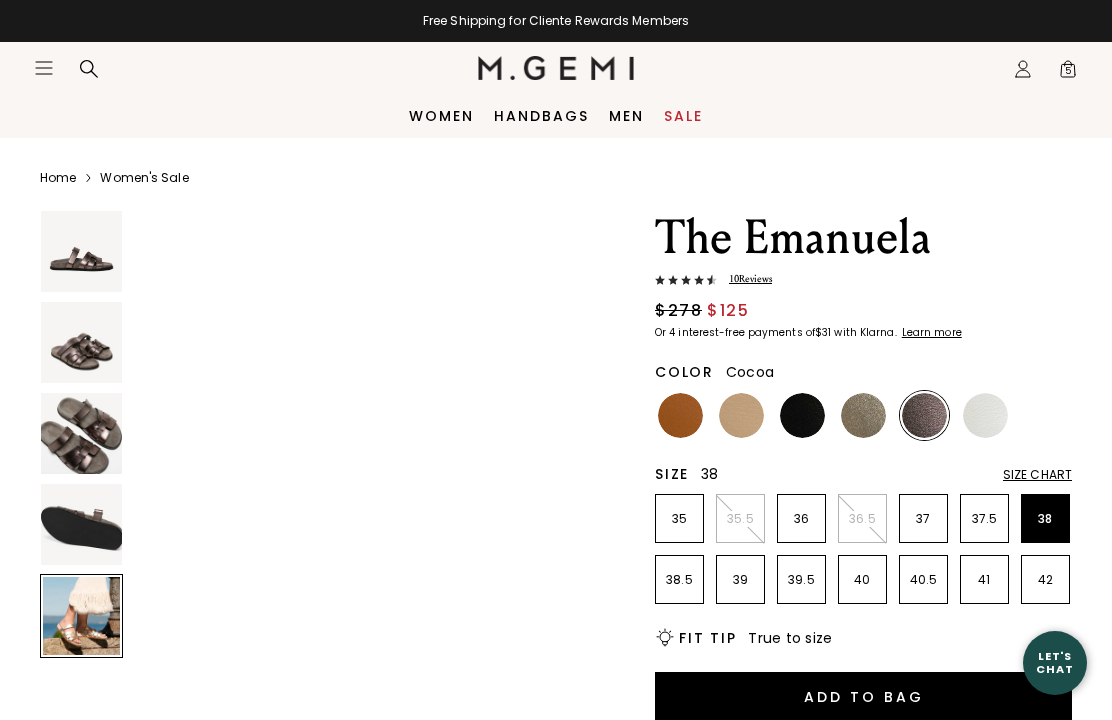scroll, scrollTop: 2036, scrollLeft: 0, axis: vertical 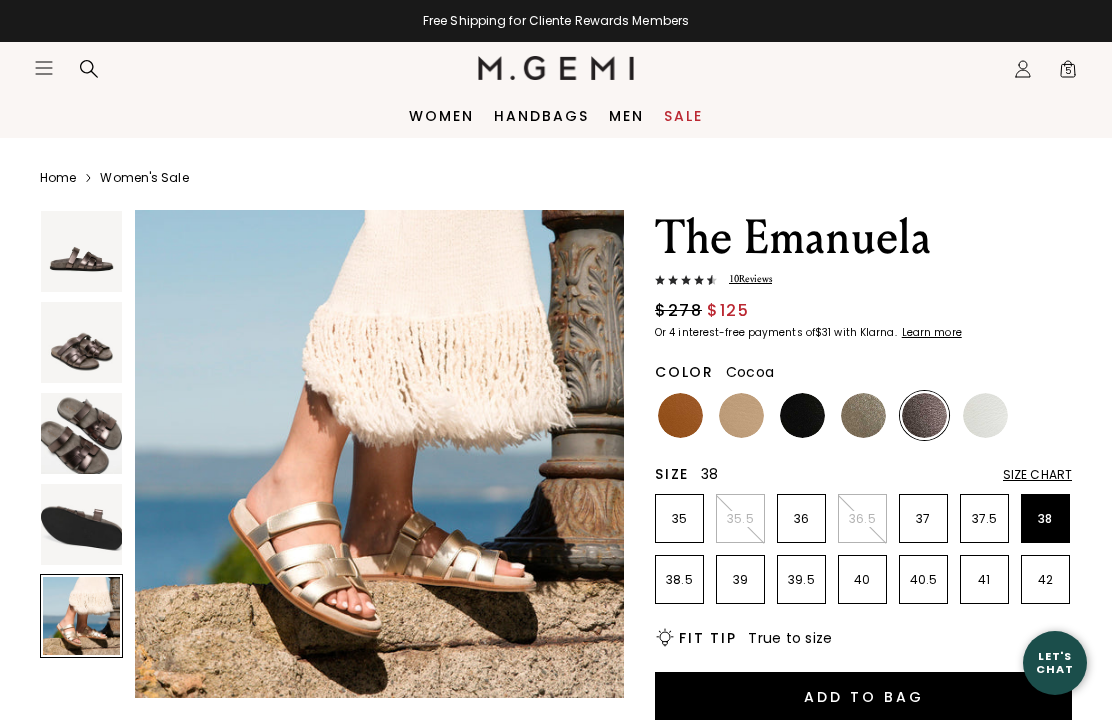 click at bounding box center (81, 433) 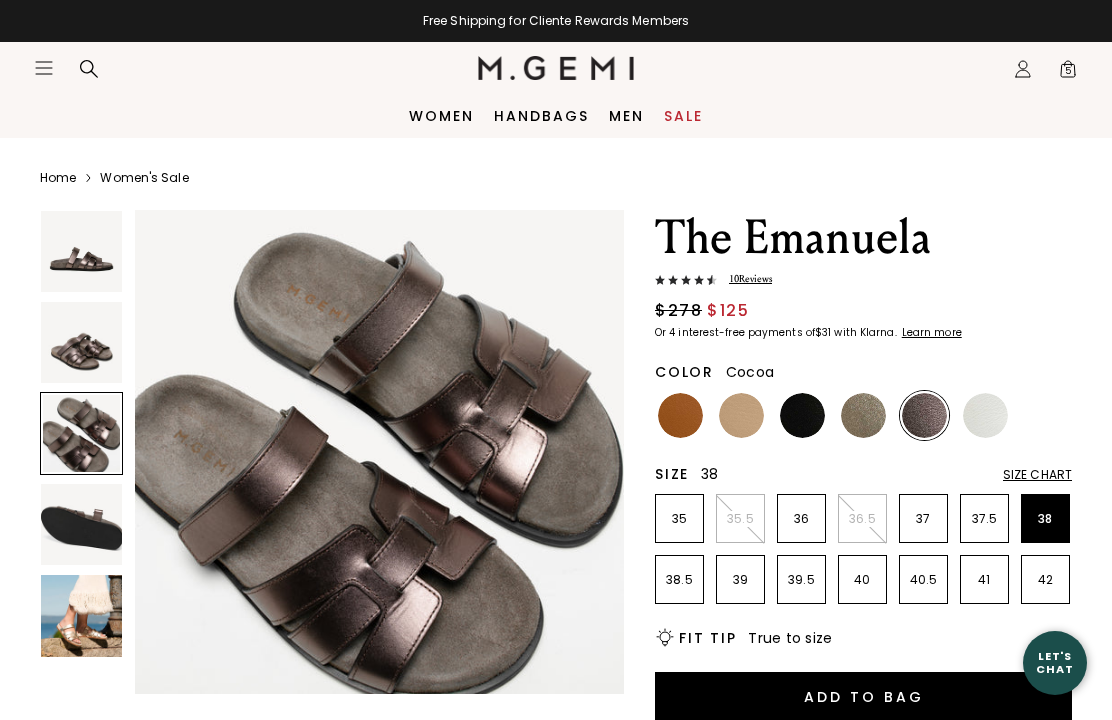 scroll, scrollTop: 1018, scrollLeft: 0, axis: vertical 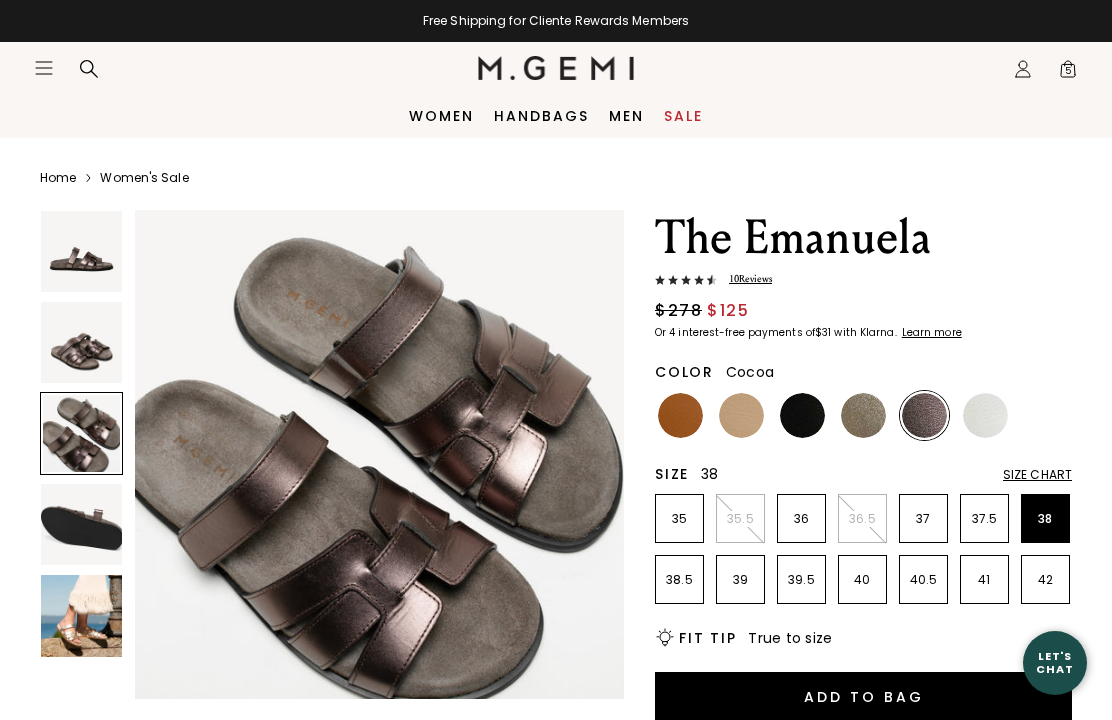 click at bounding box center [985, 415] 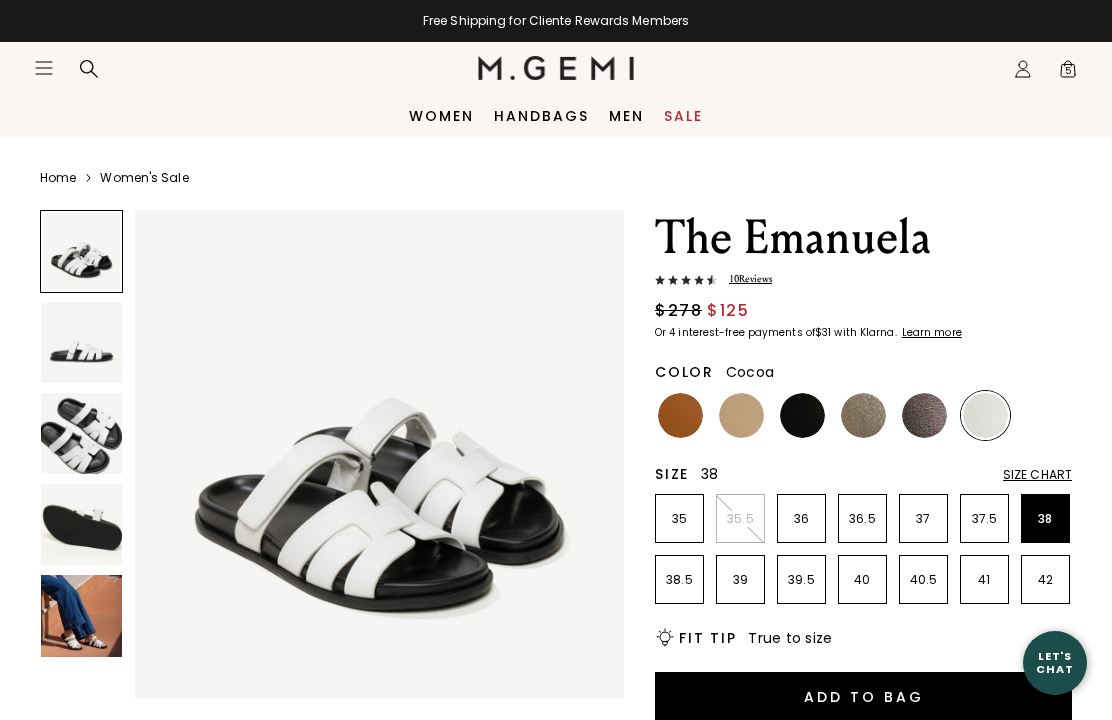 click at bounding box center [924, 415] 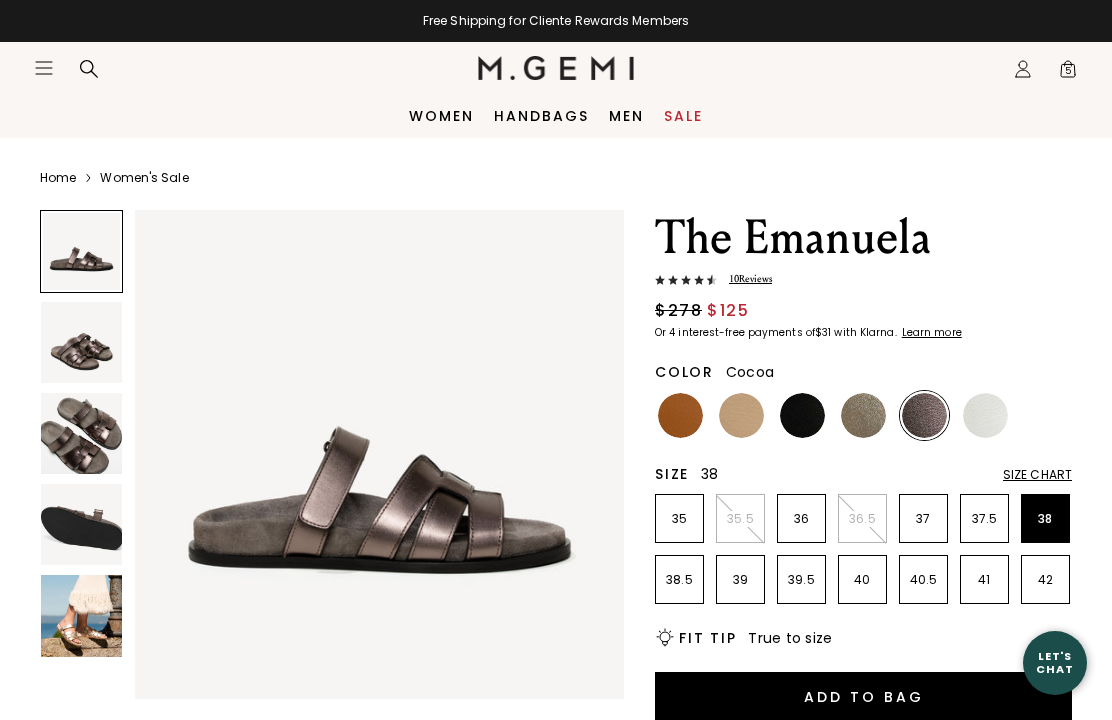 click on "Sale" at bounding box center [683, 116] 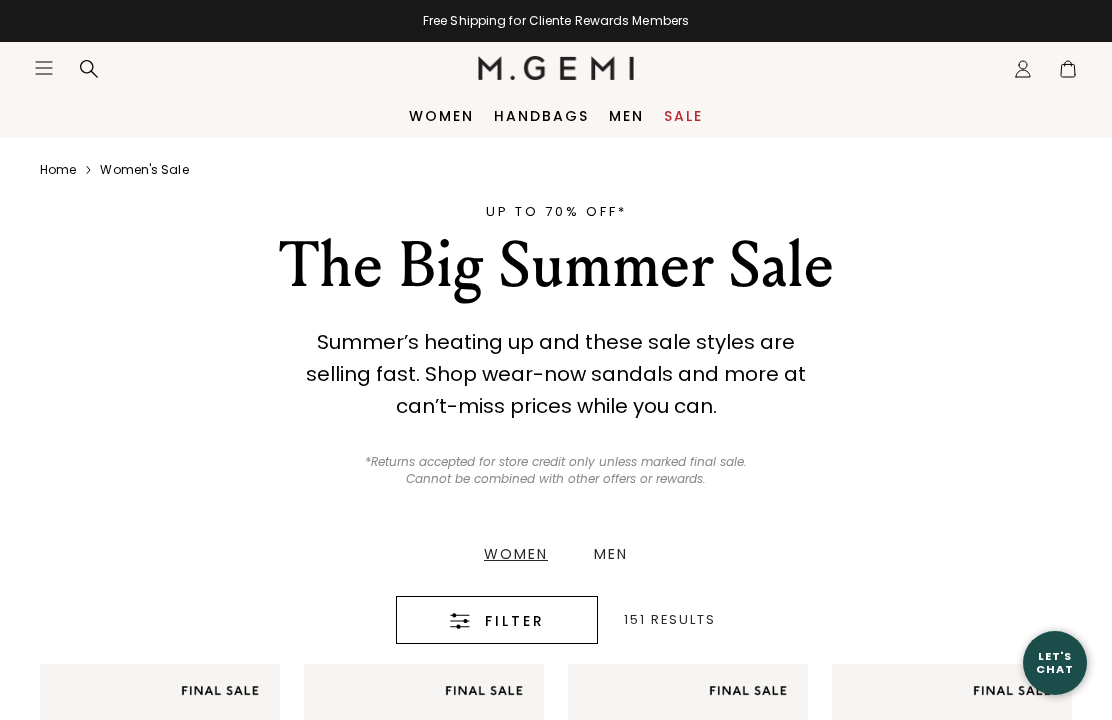 scroll, scrollTop: 0, scrollLeft: 0, axis: both 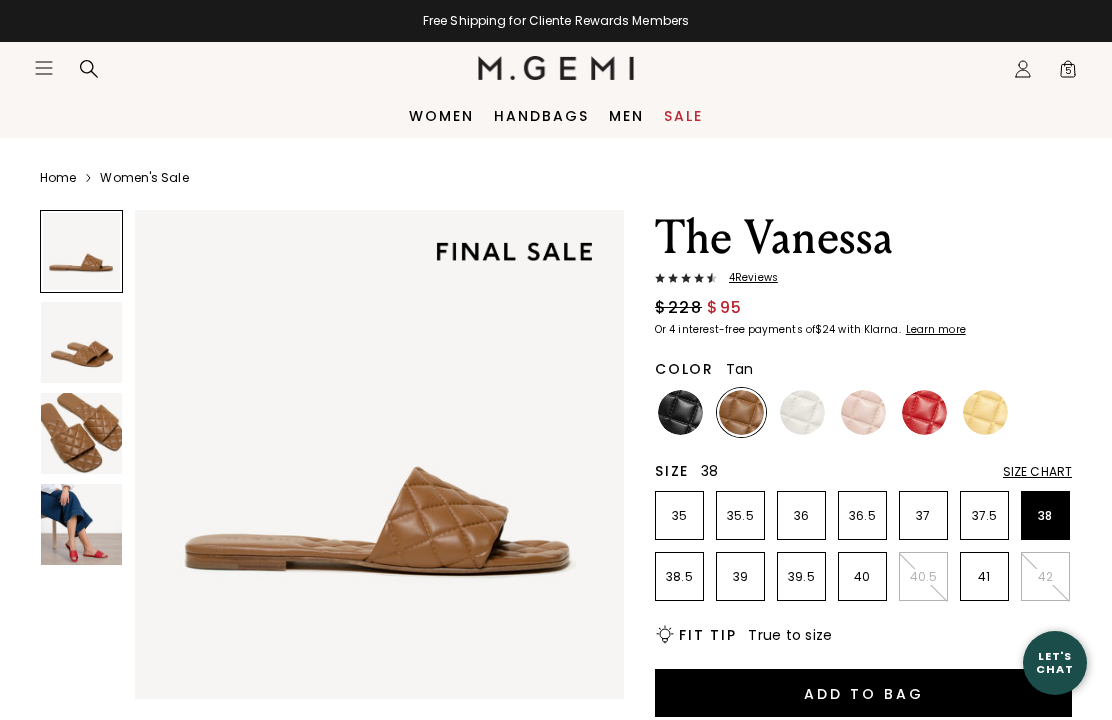 click on "Add to Bag" at bounding box center (863, 693) 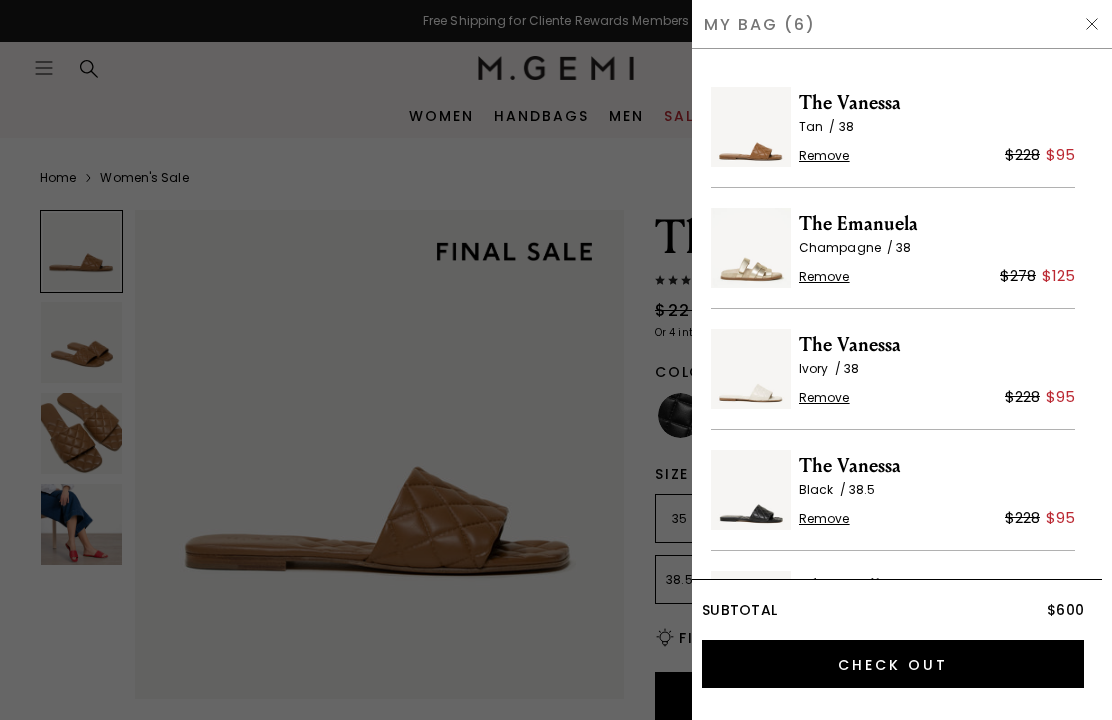 click at bounding box center [1092, 24] 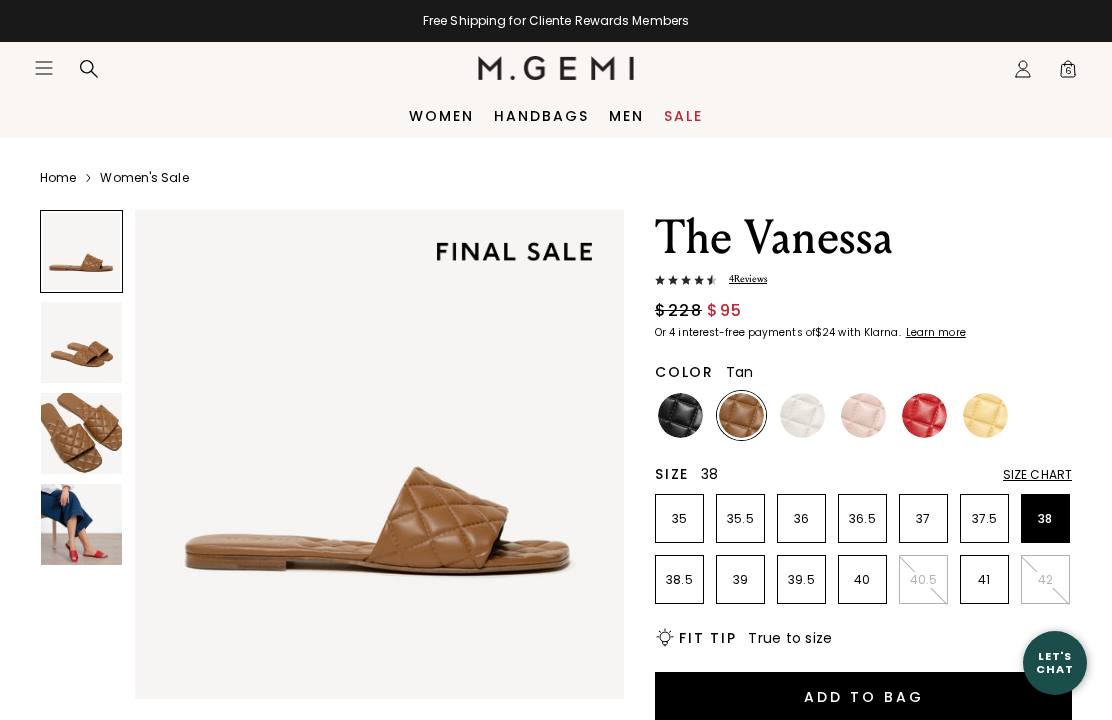click on "Sale" at bounding box center (683, 116) 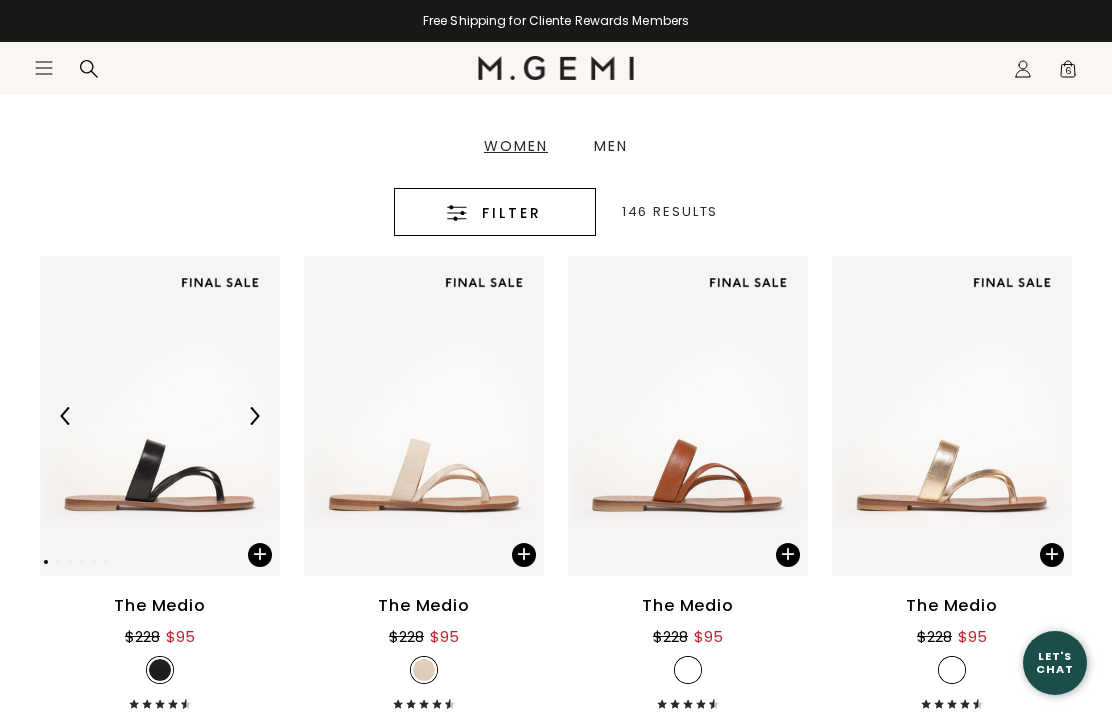 scroll, scrollTop: 0, scrollLeft: 0, axis: both 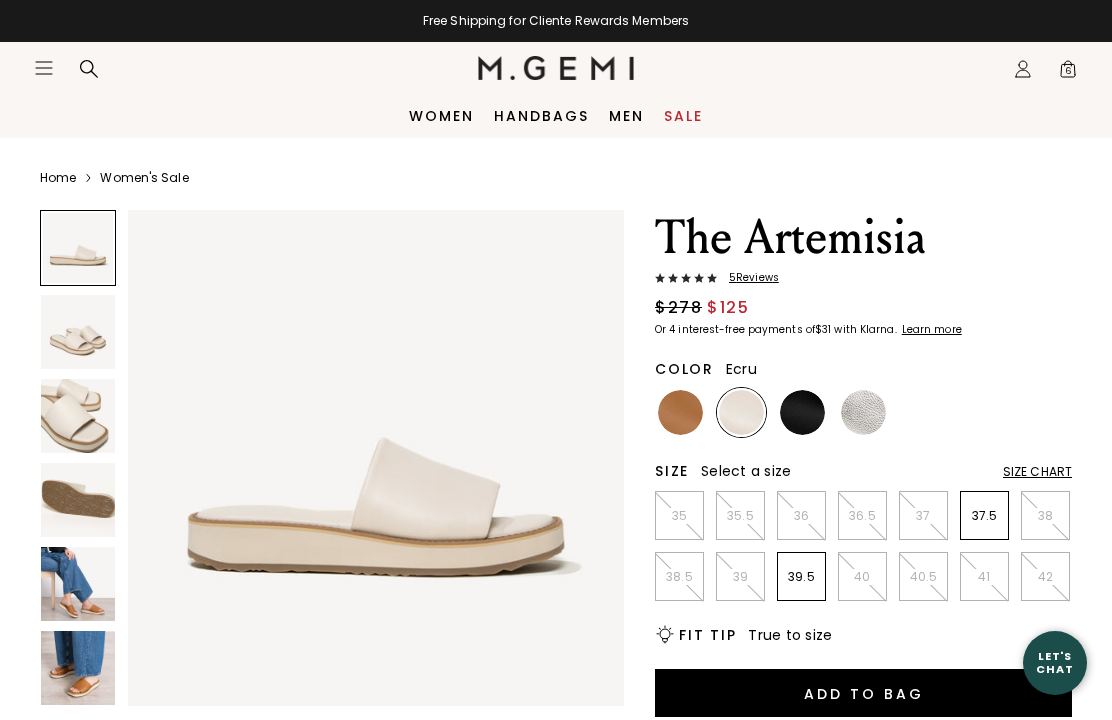 click at bounding box center (78, 668) 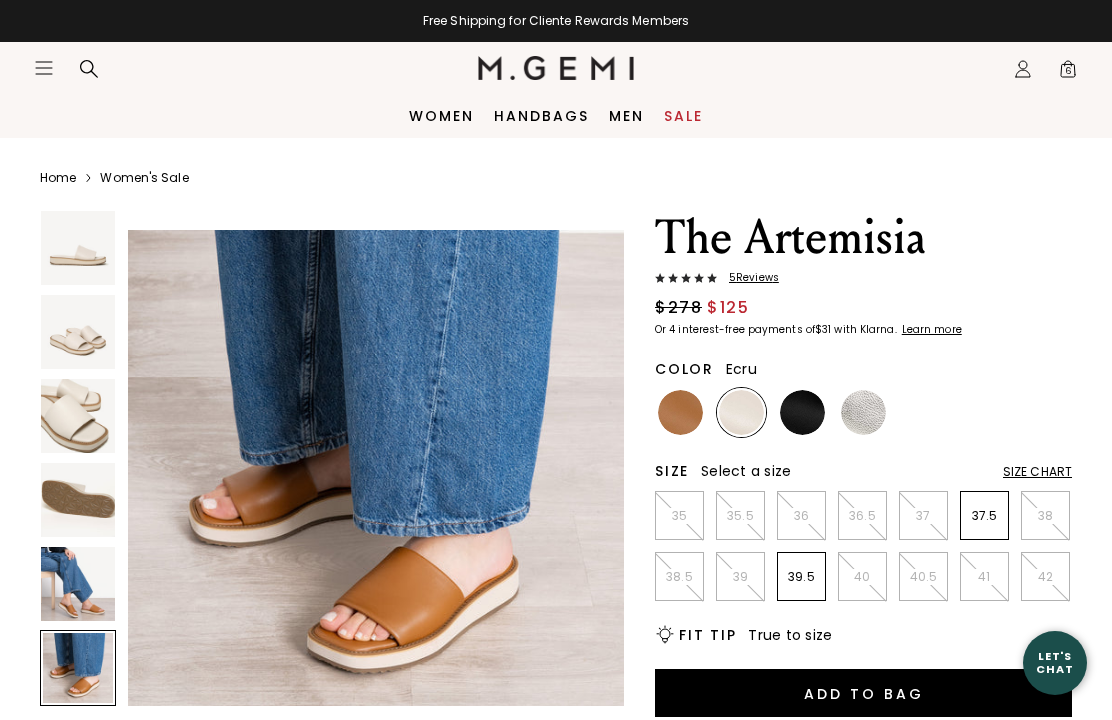 scroll, scrollTop: 2580, scrollLeft: 0, axis: vertical 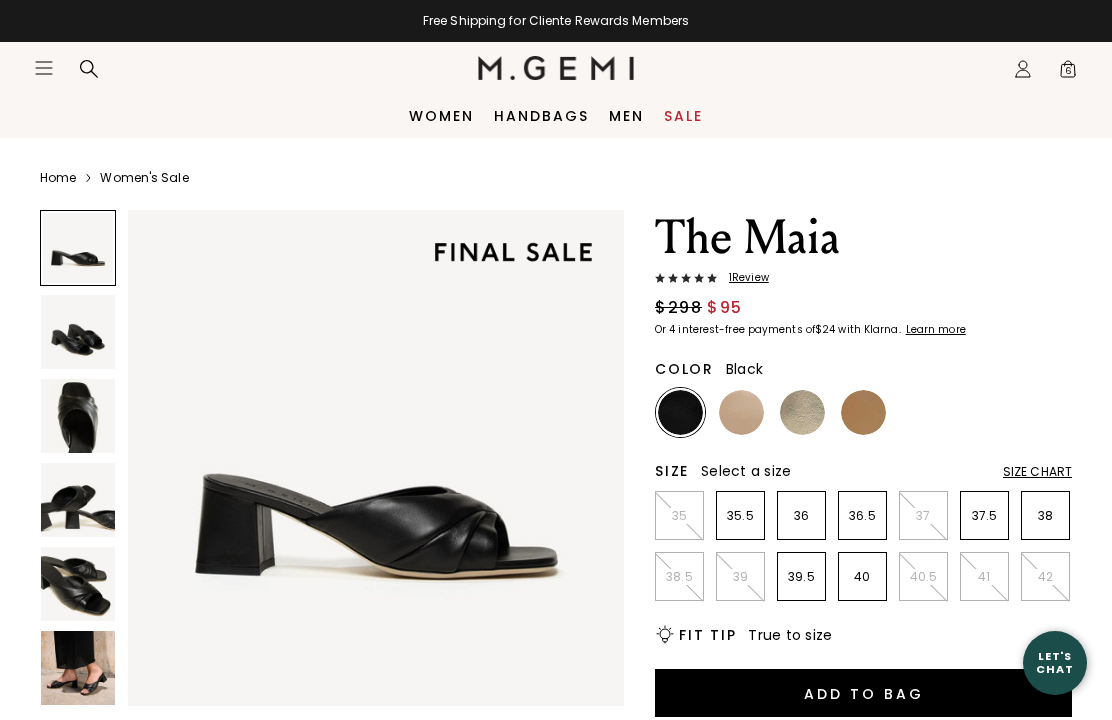 click at bounding box center [376, 458] 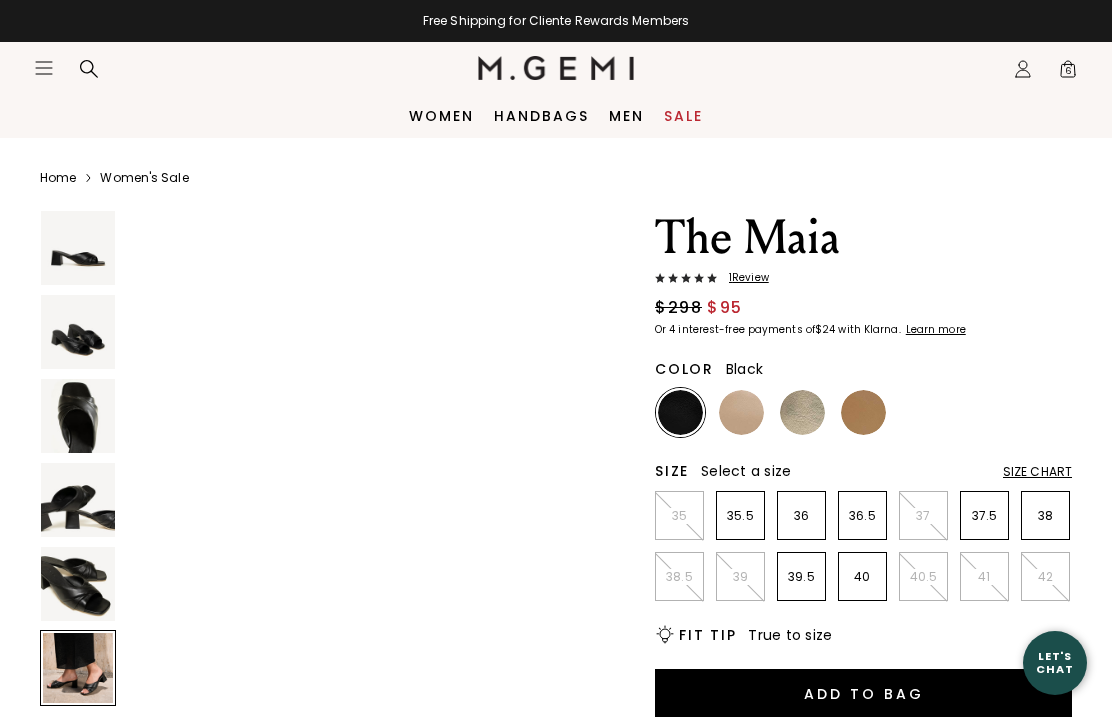 scroll, scrollTop: 2580, scrollLeft: 0, axis: vertical 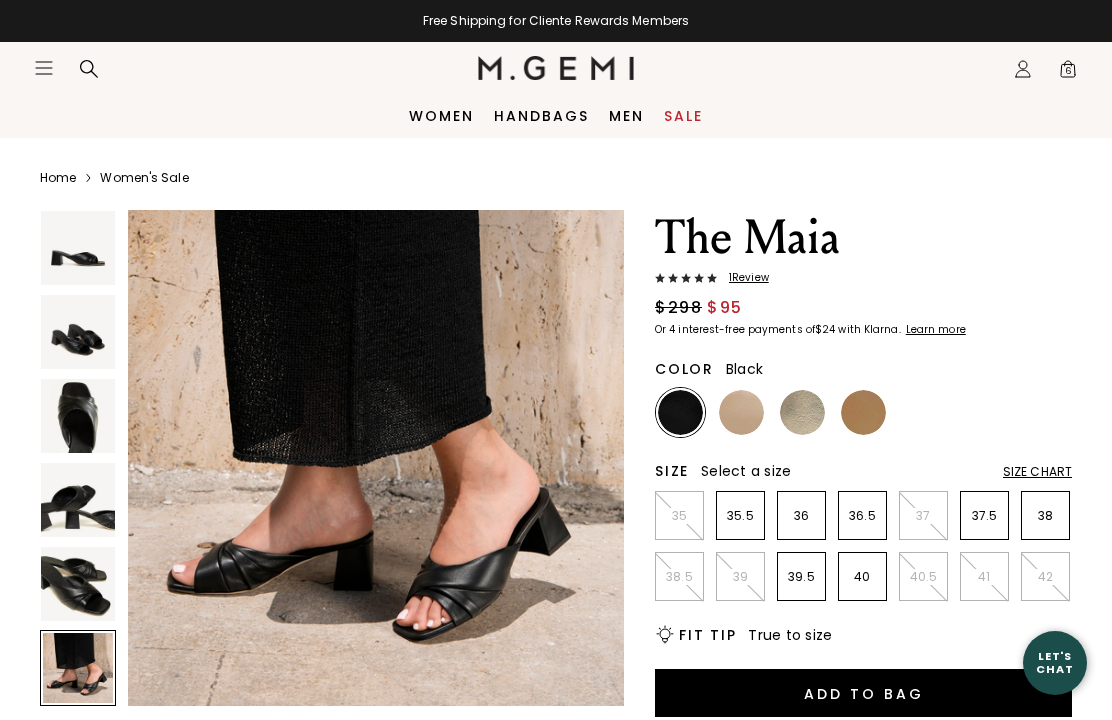 click at bounding box center [741, 412] 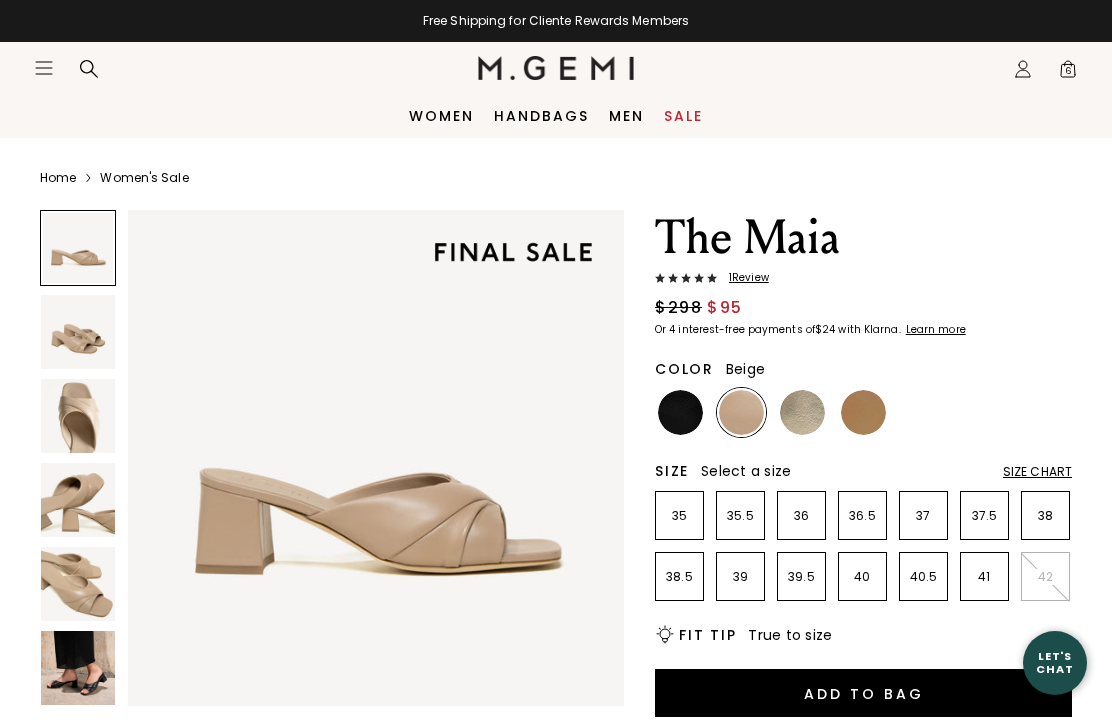 click at bounding box center (78, 584) 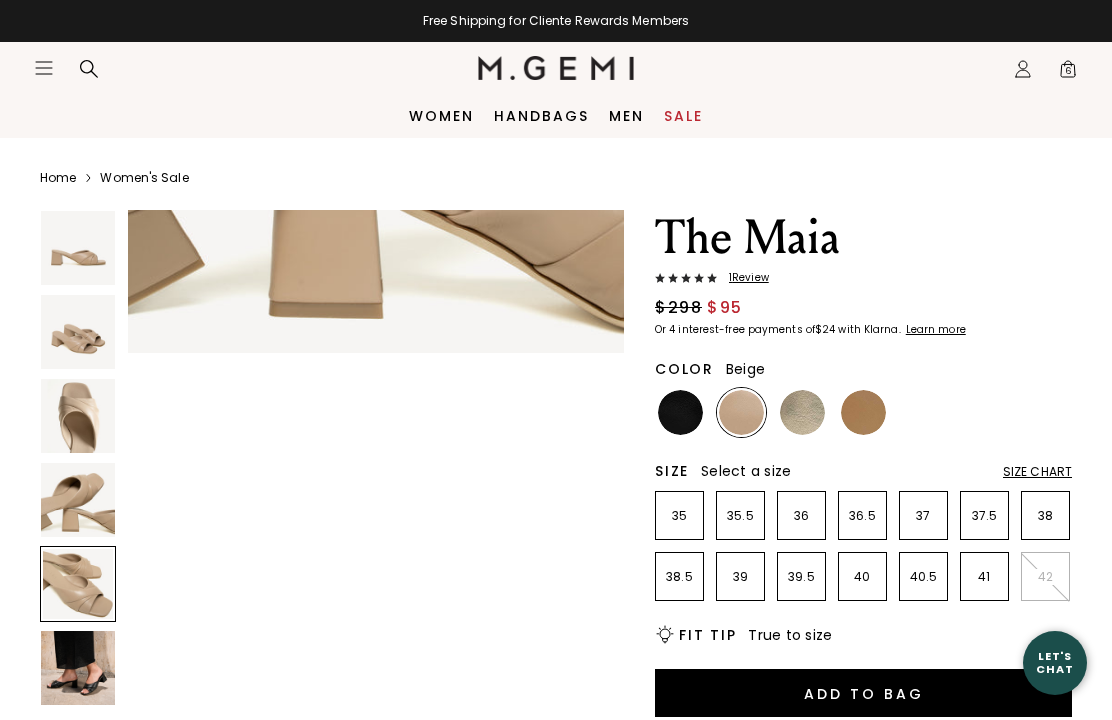 scroll, scrollTop: 2064, scrollLeft: 0, axis: vertical 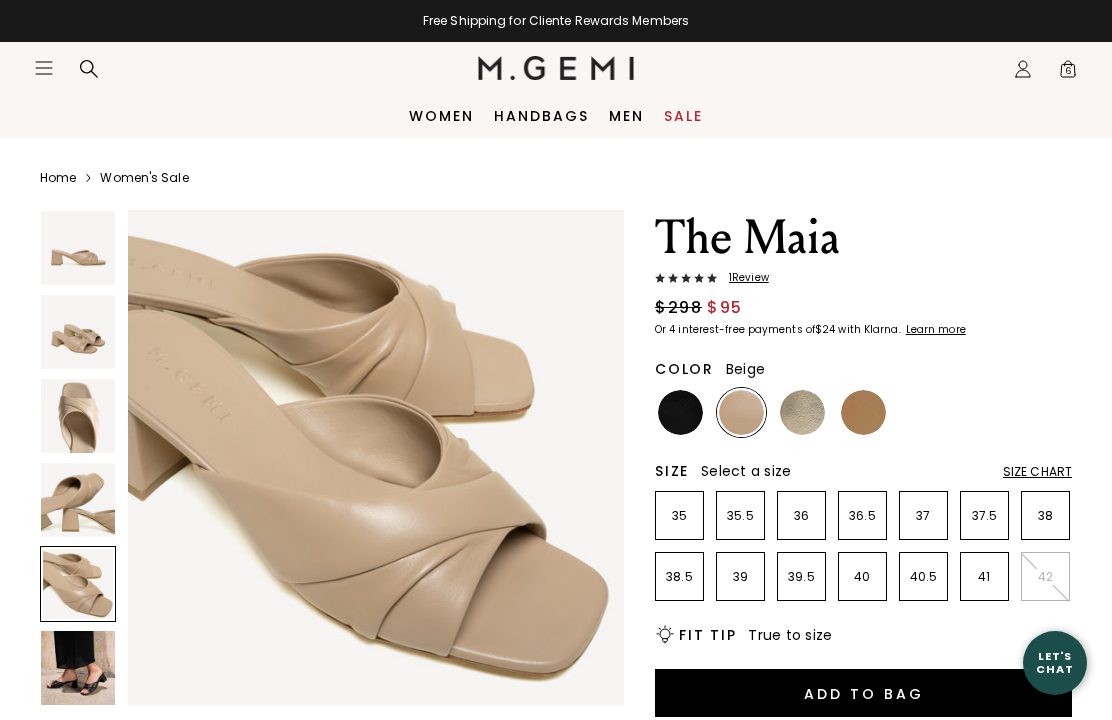 click at bounding box center (78, 332) 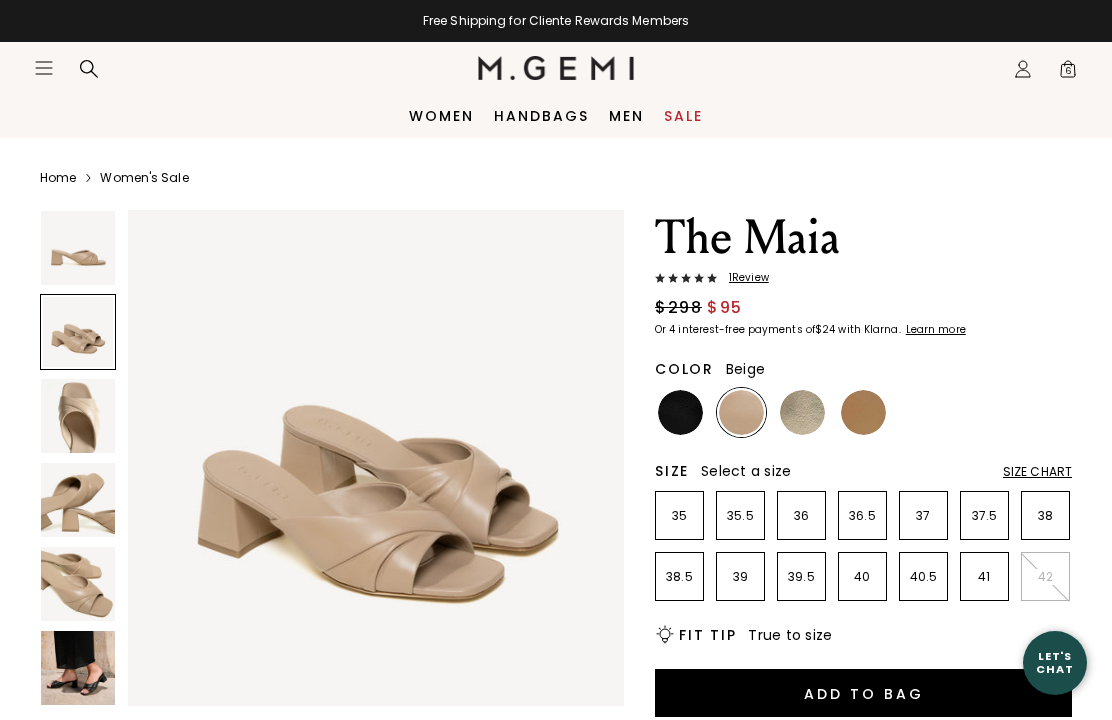 click at bounding box center [78, 248] 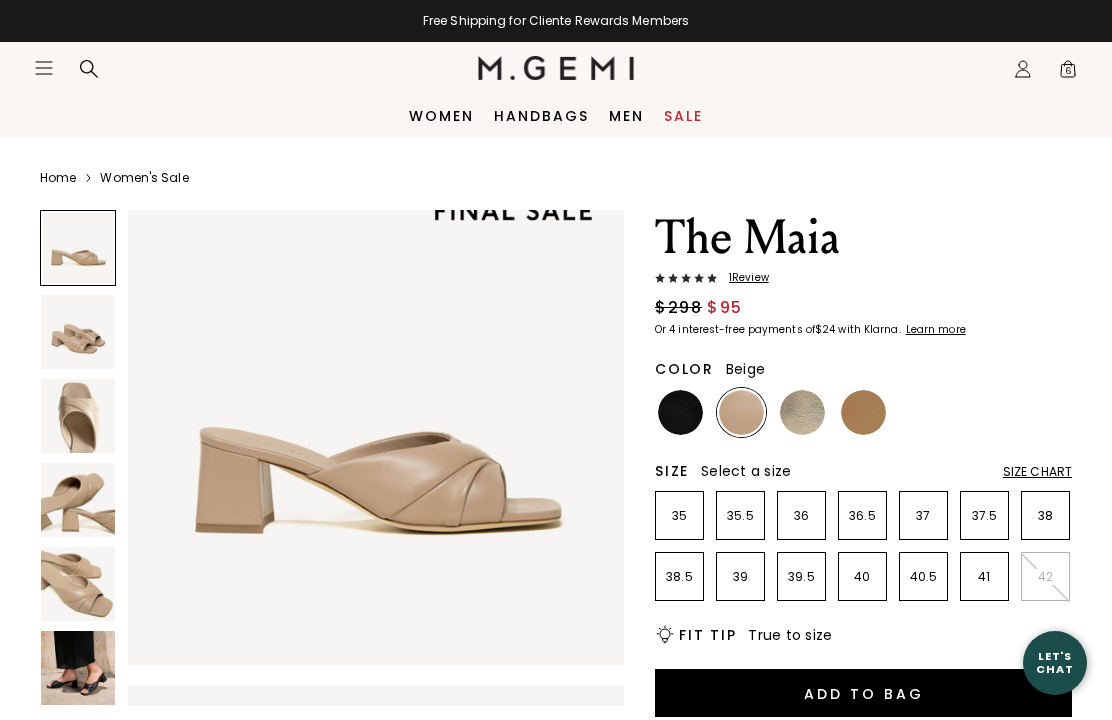 scroll, scrollTop: 0, scrollLeft: 0, axis: both 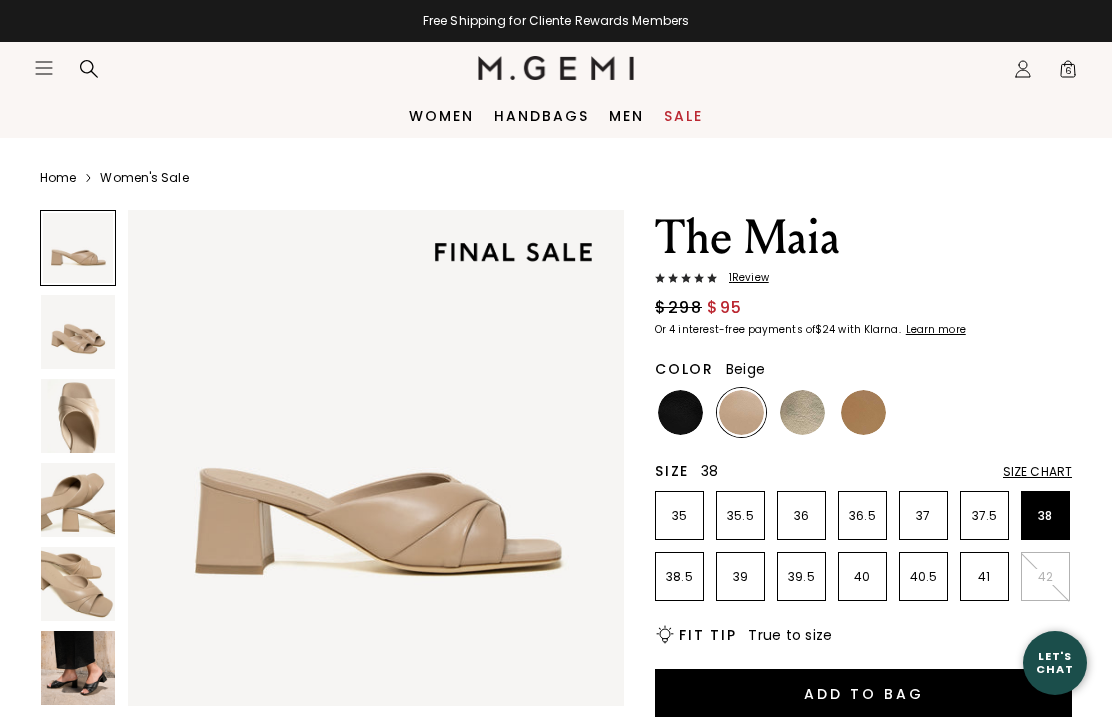 click on "38" at bounding box center (1045, 516) 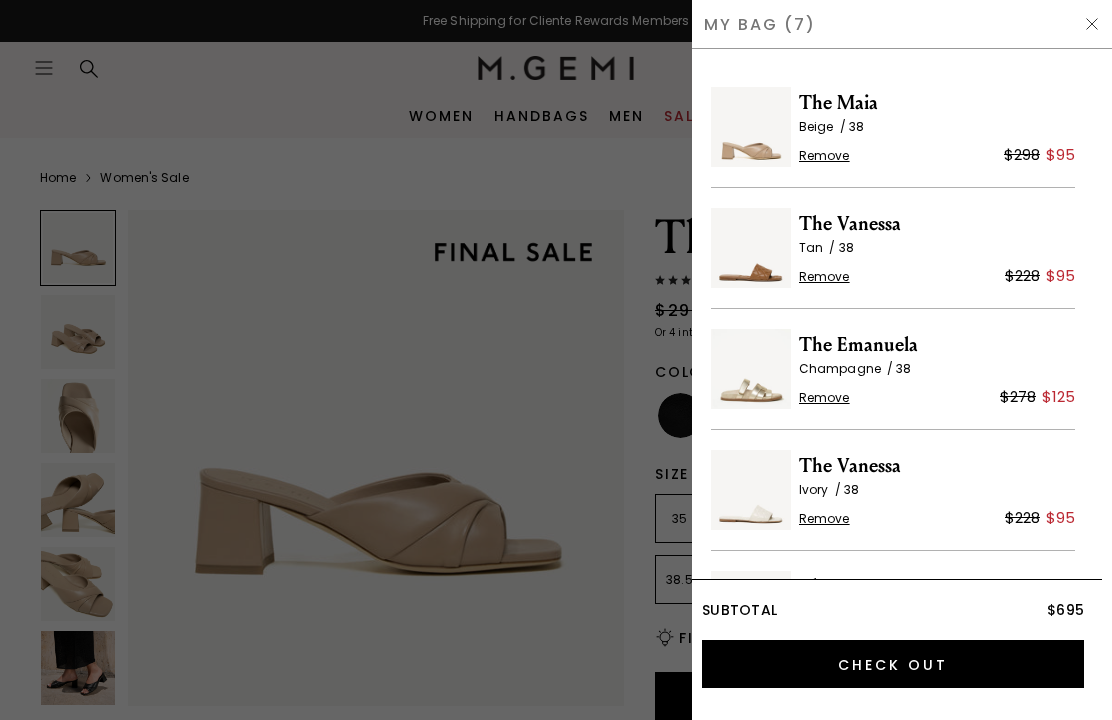 scroll, scrollTop: 0, scrollLeft: 0, axis: both 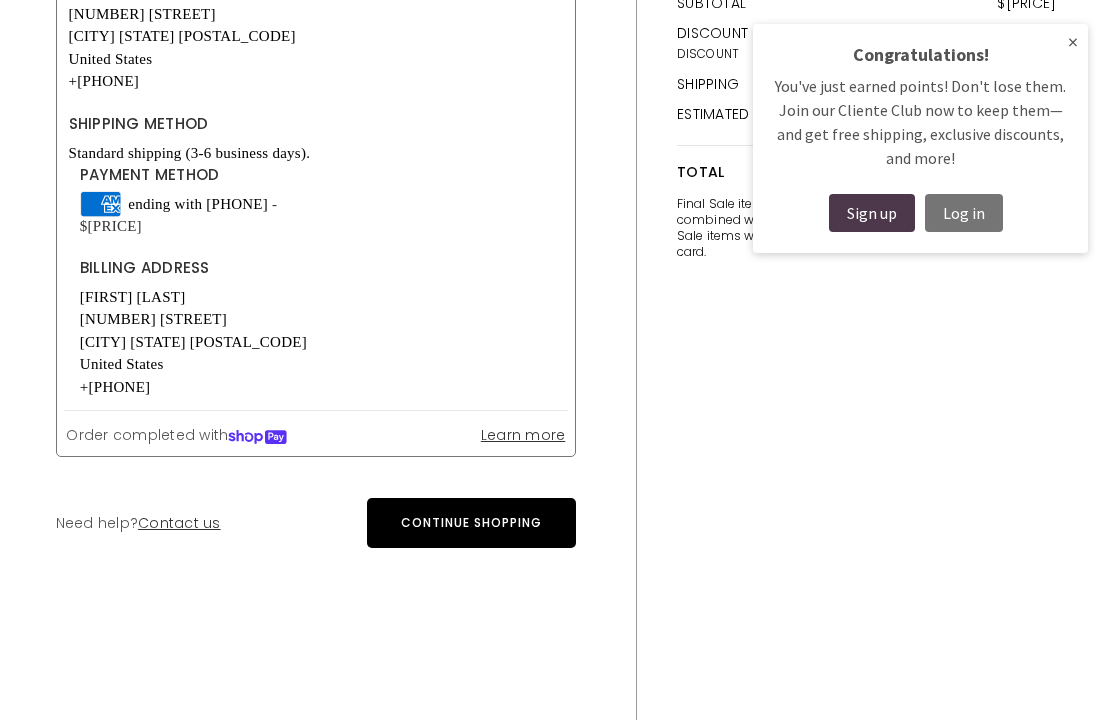 click on "×" at bounding box center (1073, 42) 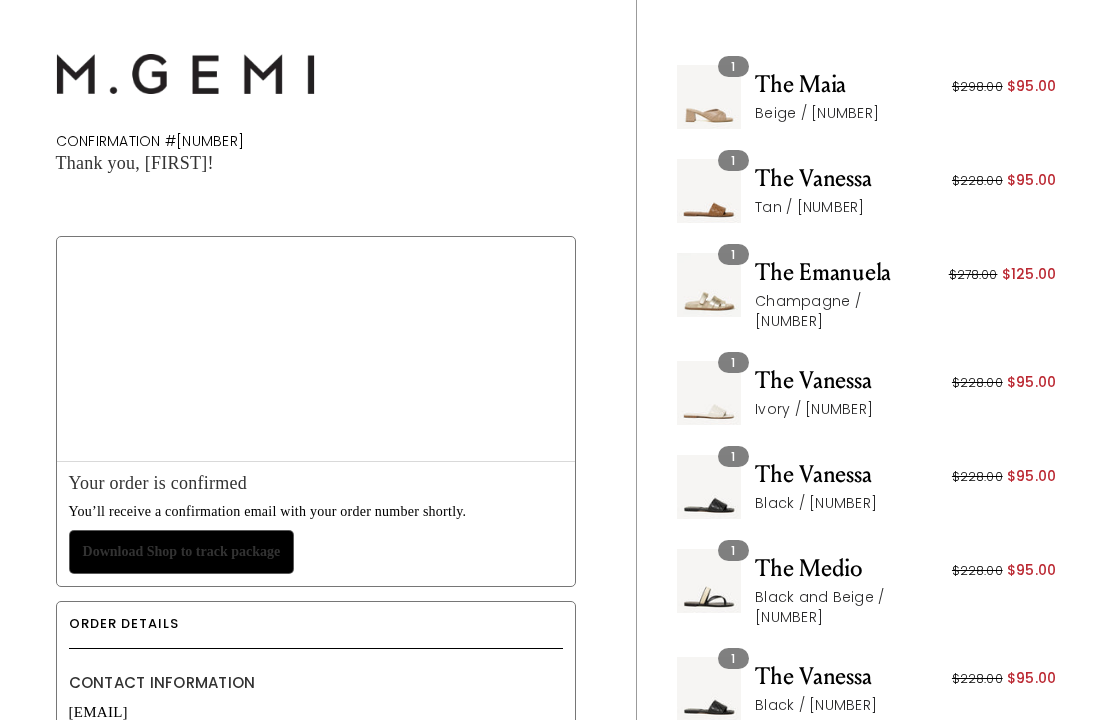 scroll, scrollTop: 0, scrollLeft: 0, axis: both 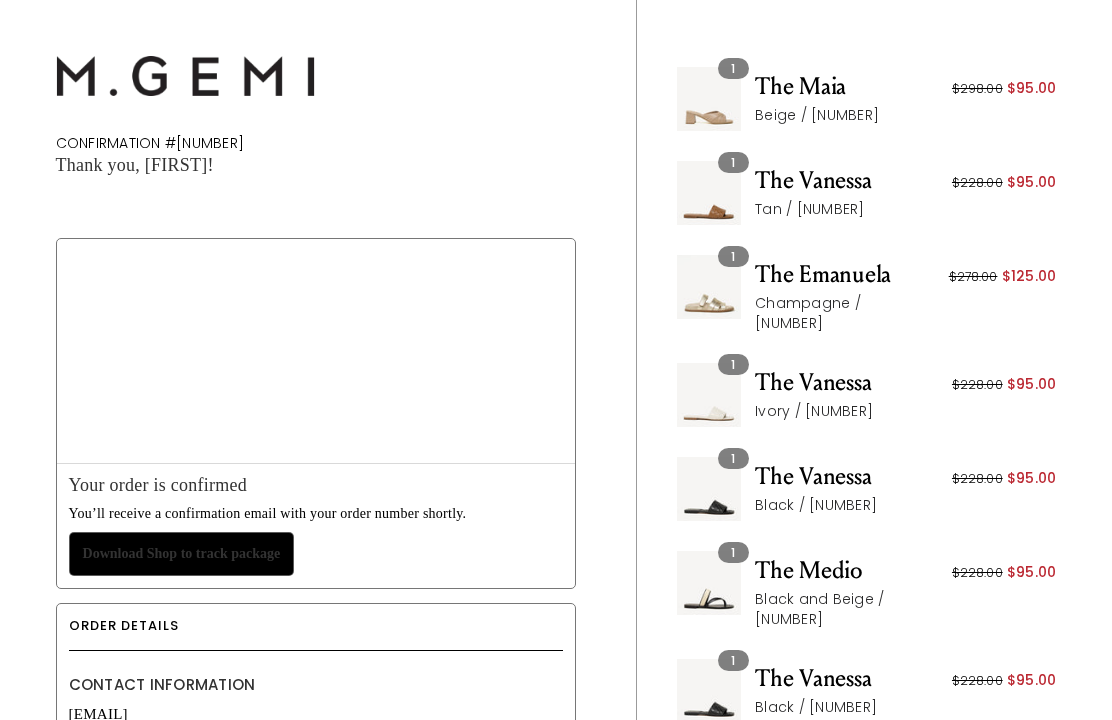 click at bounding box center [185, 76] 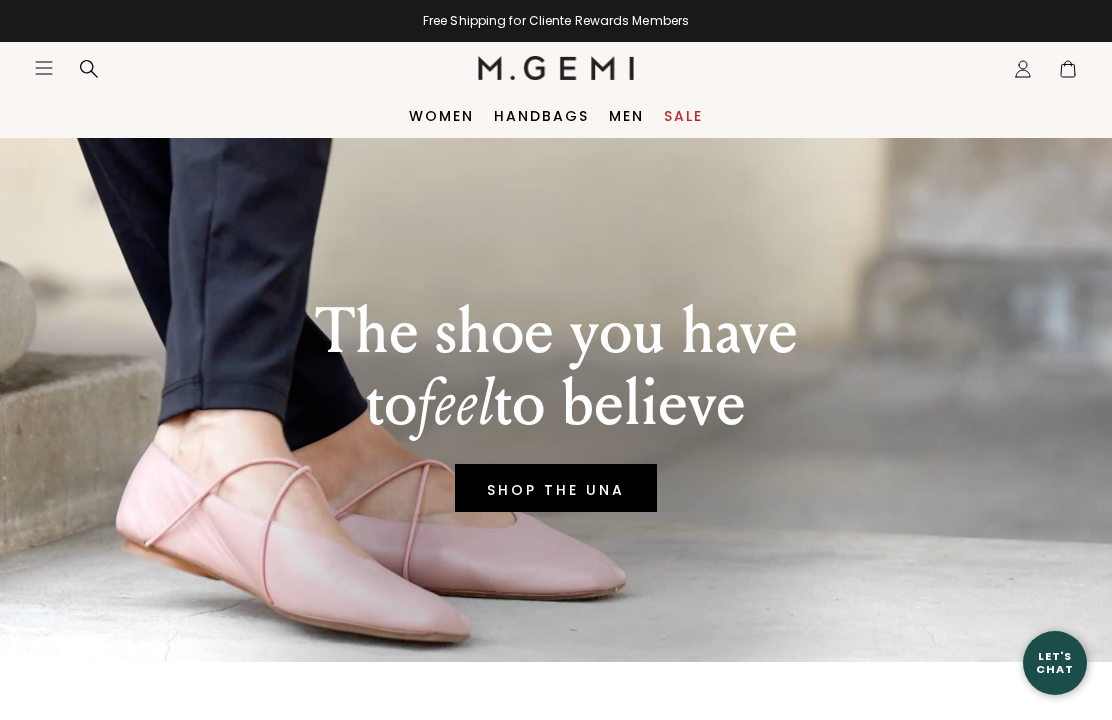 scroll, scrollTop: 0, scrollLeft: 0, axis: both 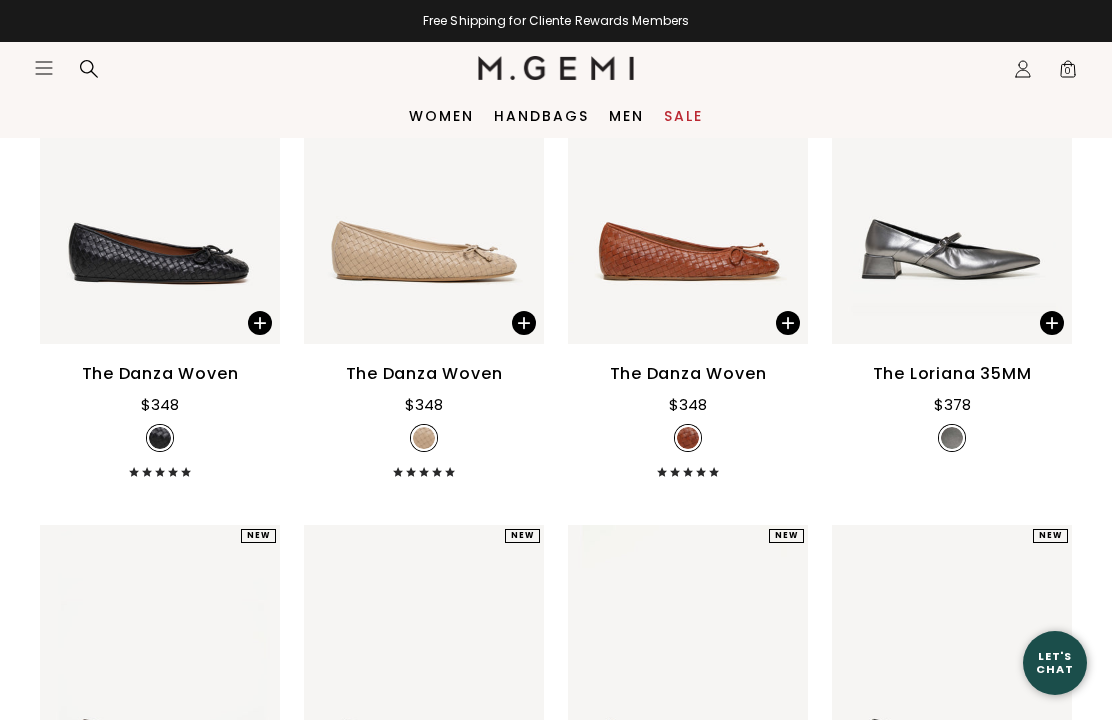 click on "Icons/20x20/hamburger@2x
Women
Shop All Shoes
New Arrivals
Bestsellers Essentials The Event Edit" at bounding box center (556, 68) 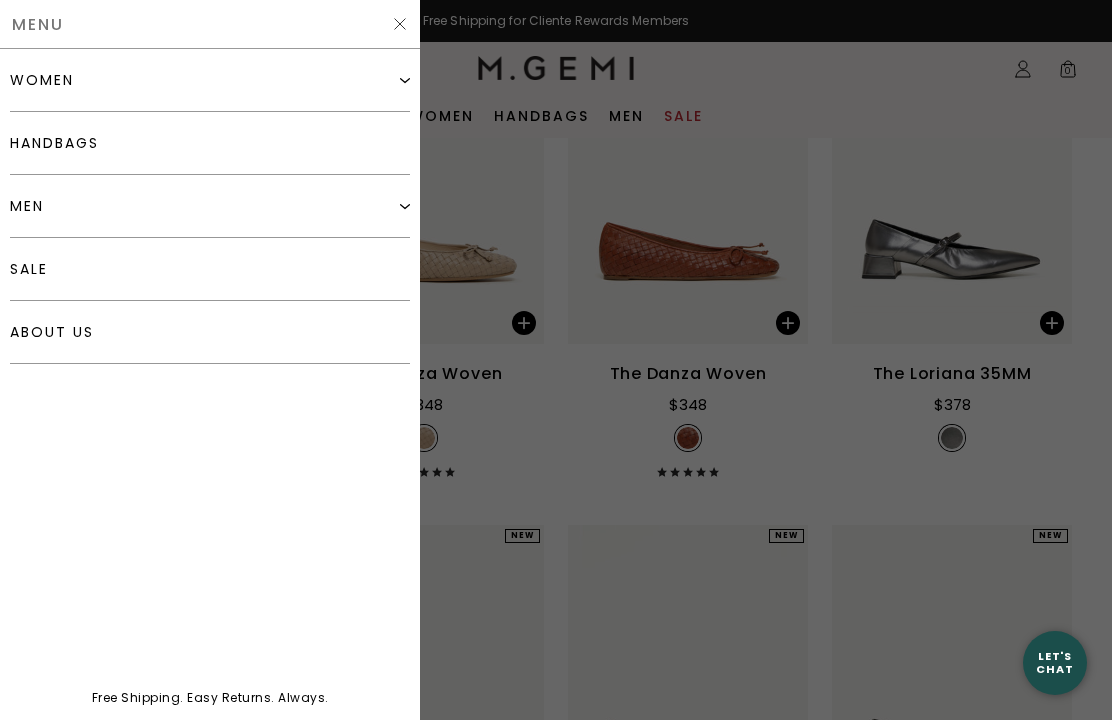 click on "women" at bounding box center [210, 80] 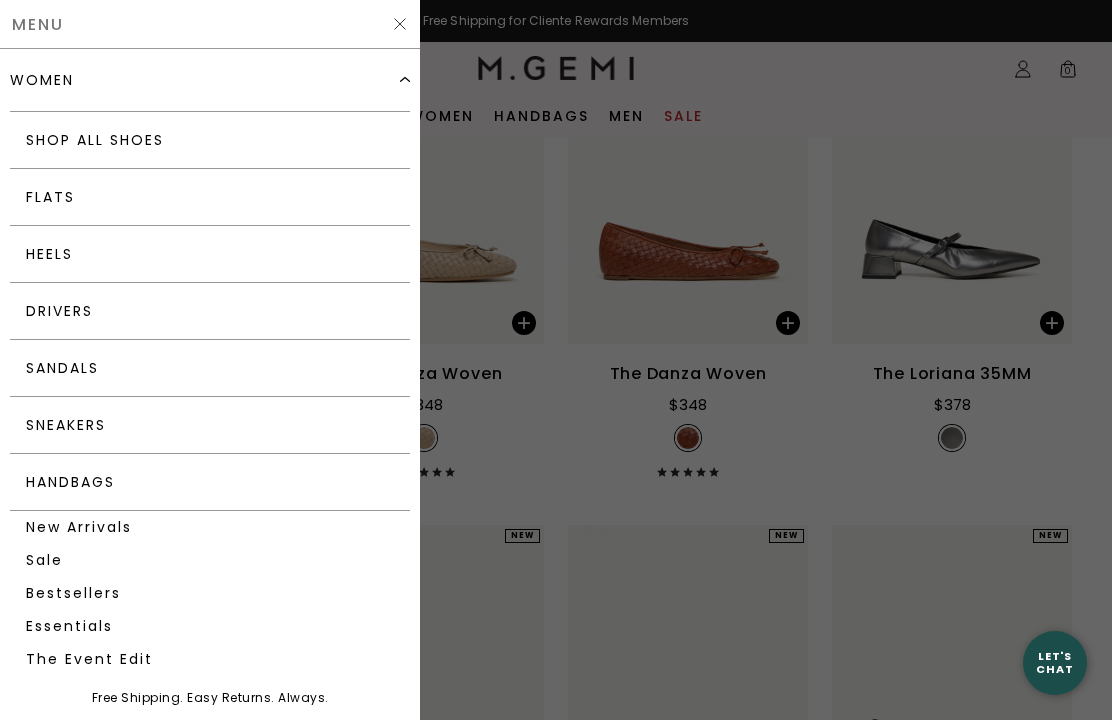 click on "Heels" at bounding box center (210, 254) 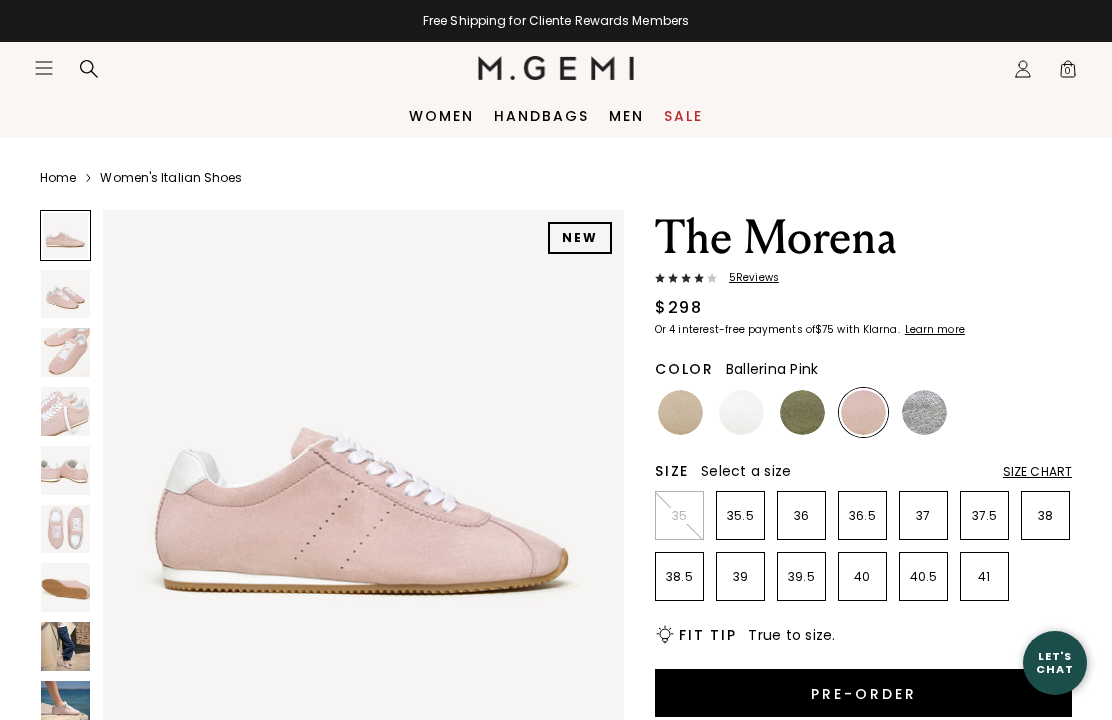 scroll, scrollTop: 0, scrollLeft: 0, axis: both 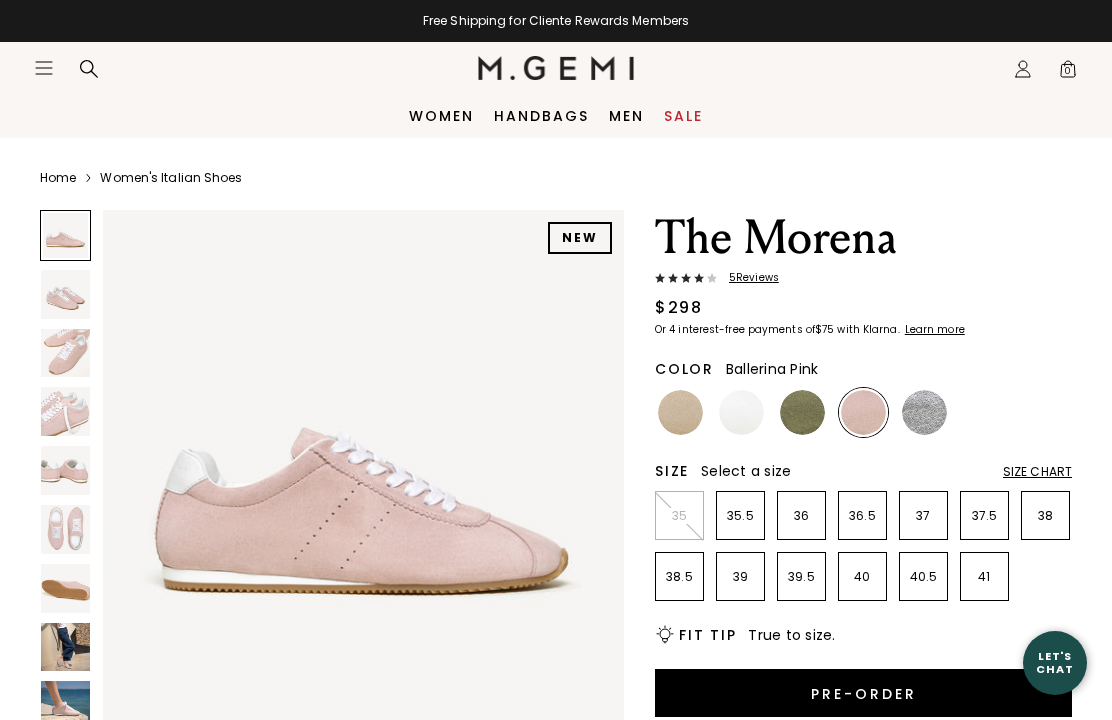 click at bounding box center [65, 647] 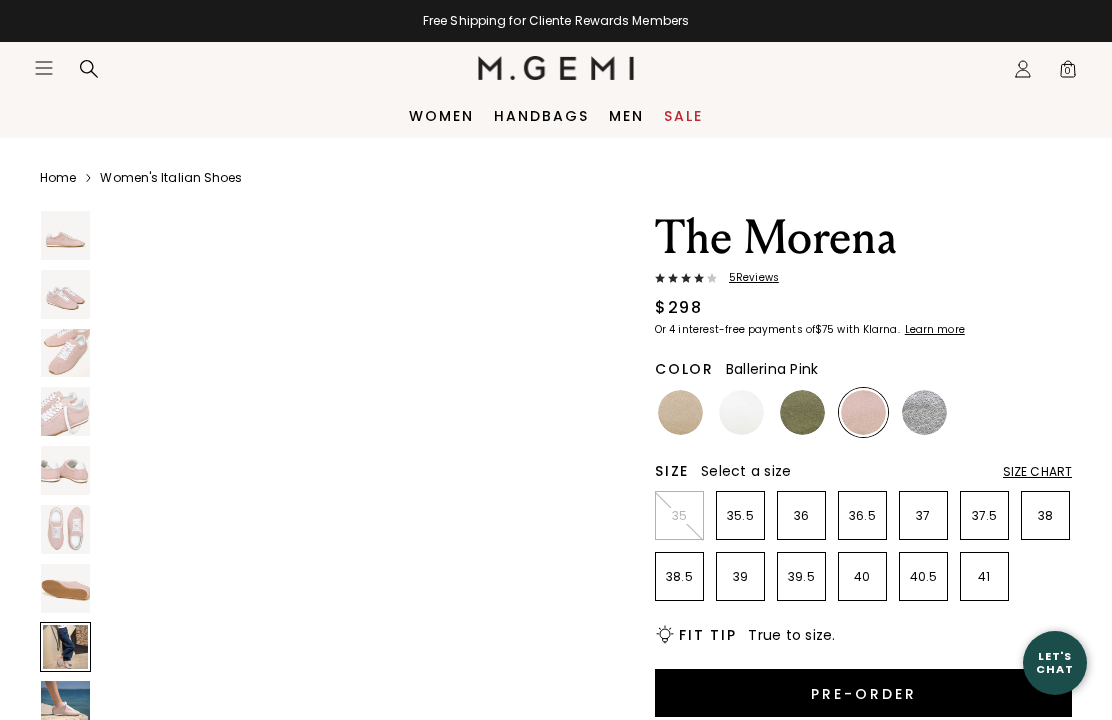 scroll, scrollTop: 3788, scrollLeft: 0, axis: vertical 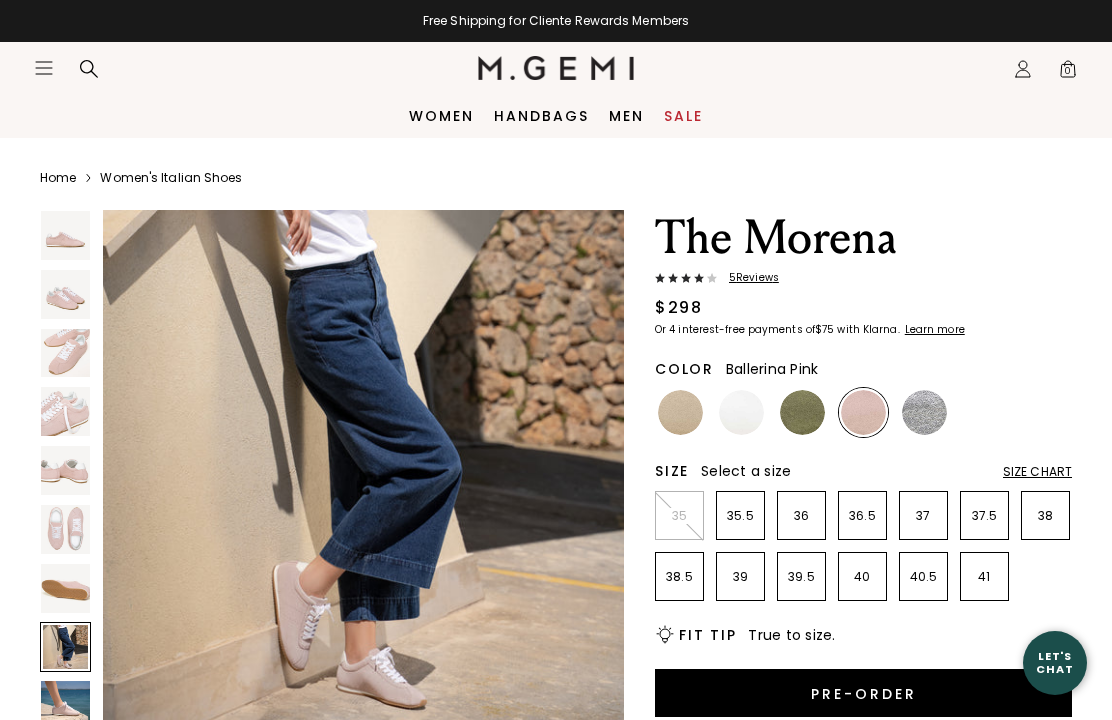 click at bounding box center (65, 705) 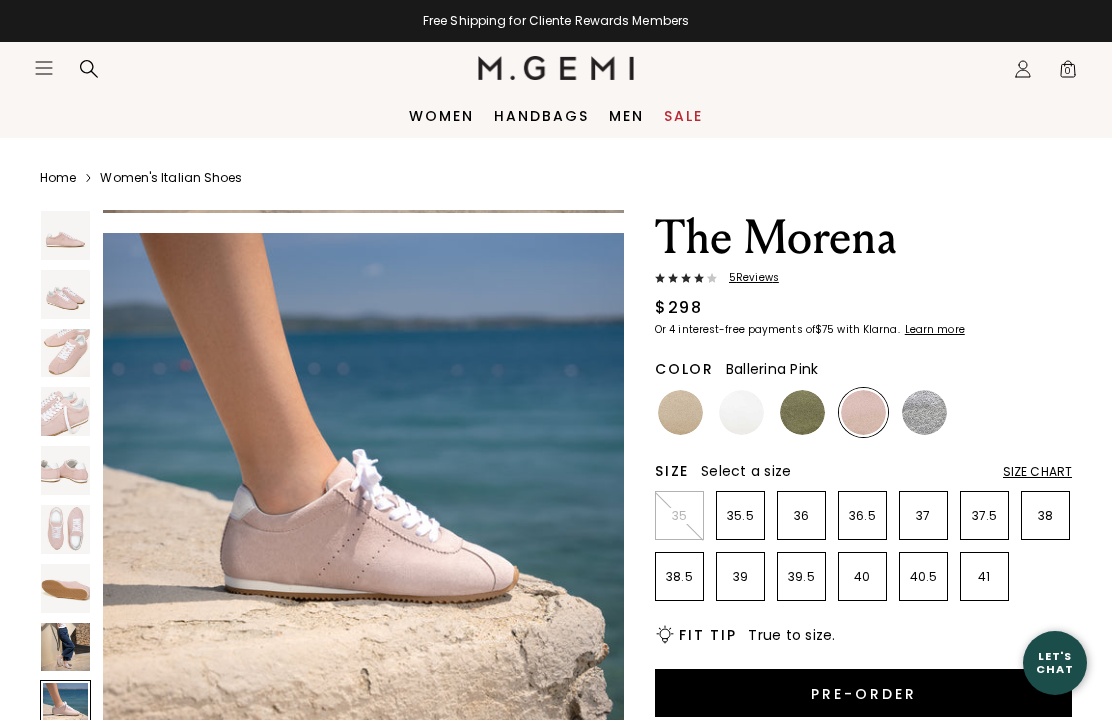 scroll, scrollTop: 4330, scrollLeft: 0, axis: vertical 